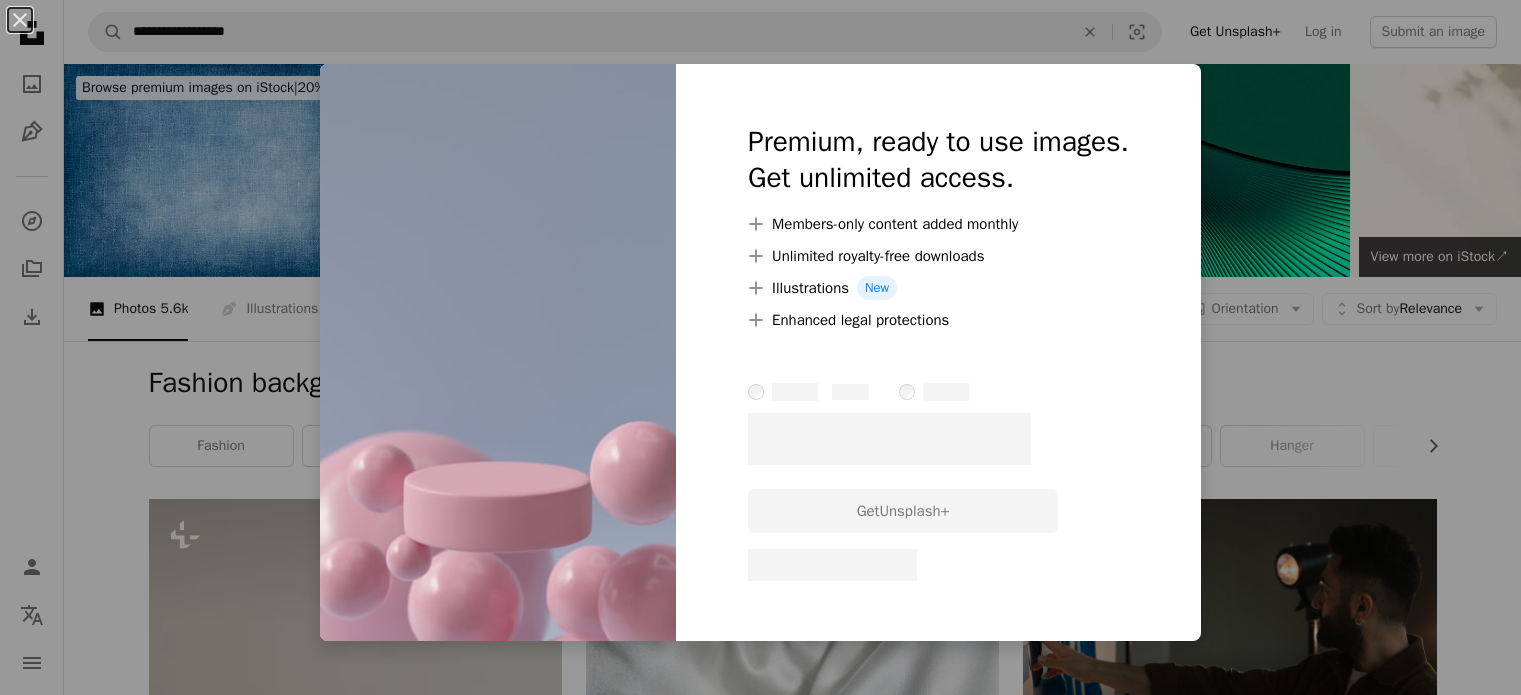 scroll, scrollTop: 3044, scrollLeft: 0, axis: vertical 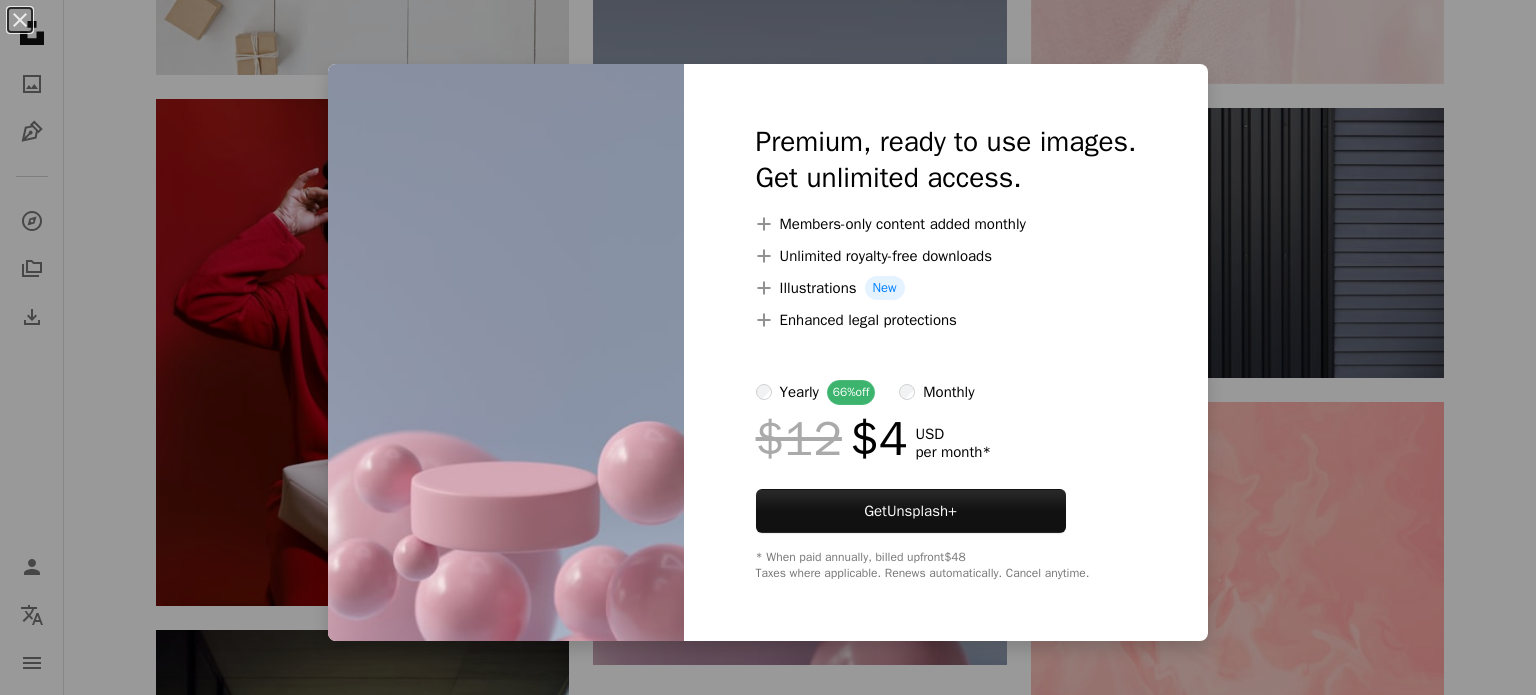 click on "An X shape Premium, ready to use images. Get unlimited access. A plus sign Members-only content added monthly A plus sign Unlimited royalty-free downloads A plus sign Illustrations  New A plus sign Enhanced legal protections yearly 66%  off monthly $12   $4 USD per month * Get  Unsplash+ * When paid annually, billed upfront  $48 Taxes where applicable. Renews automatically. Cancel anytime." at bounding box center [768, 347] 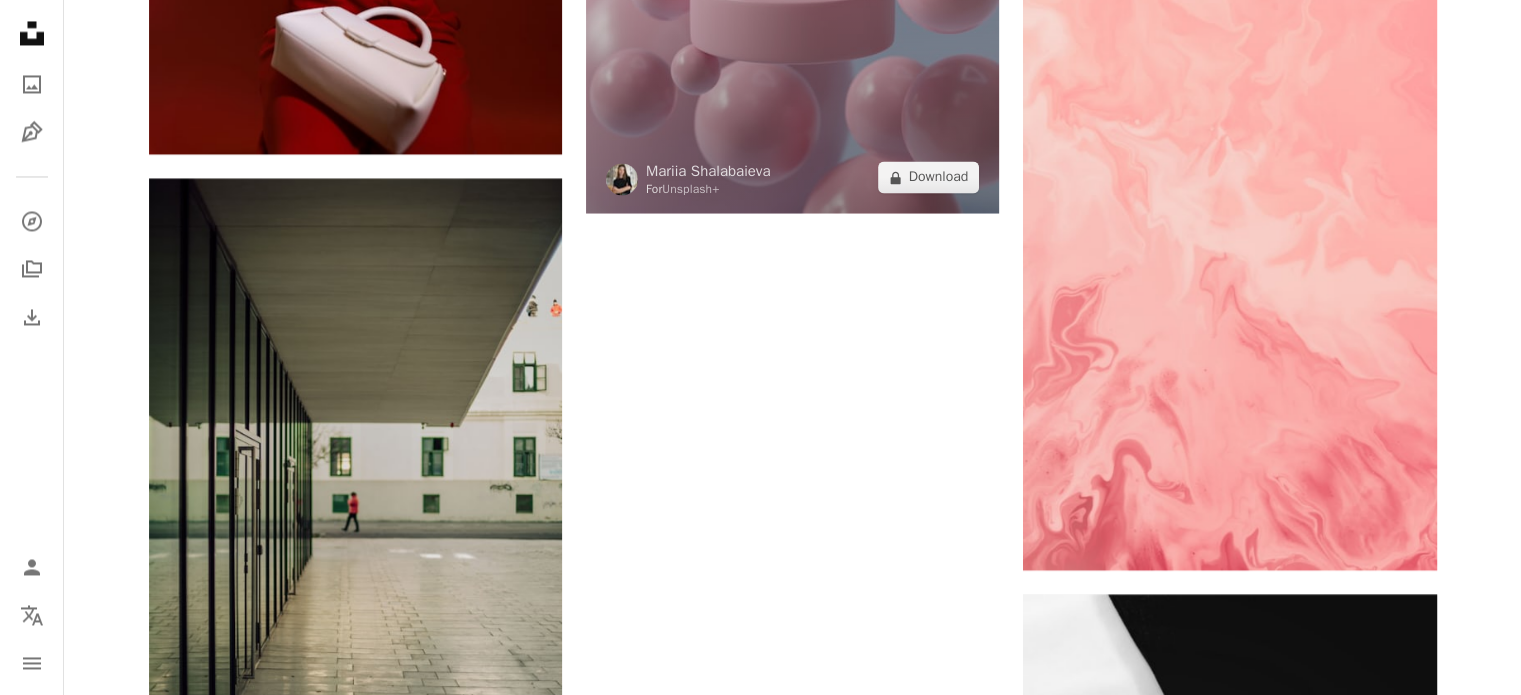 scroll, scrollTop: 3508, scrollLeft: 0, axis: vertical 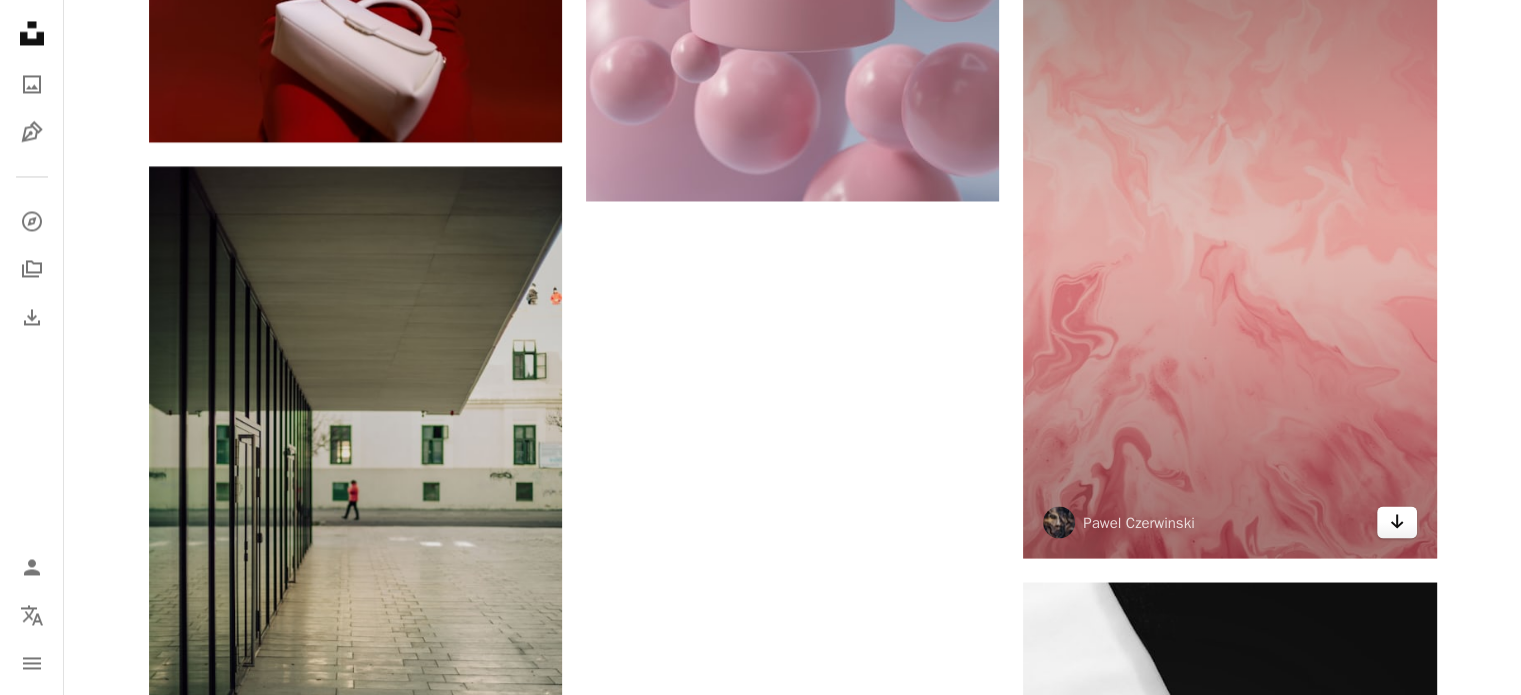 click on "Arrow pointing down" at bounding box center (1397, 522) 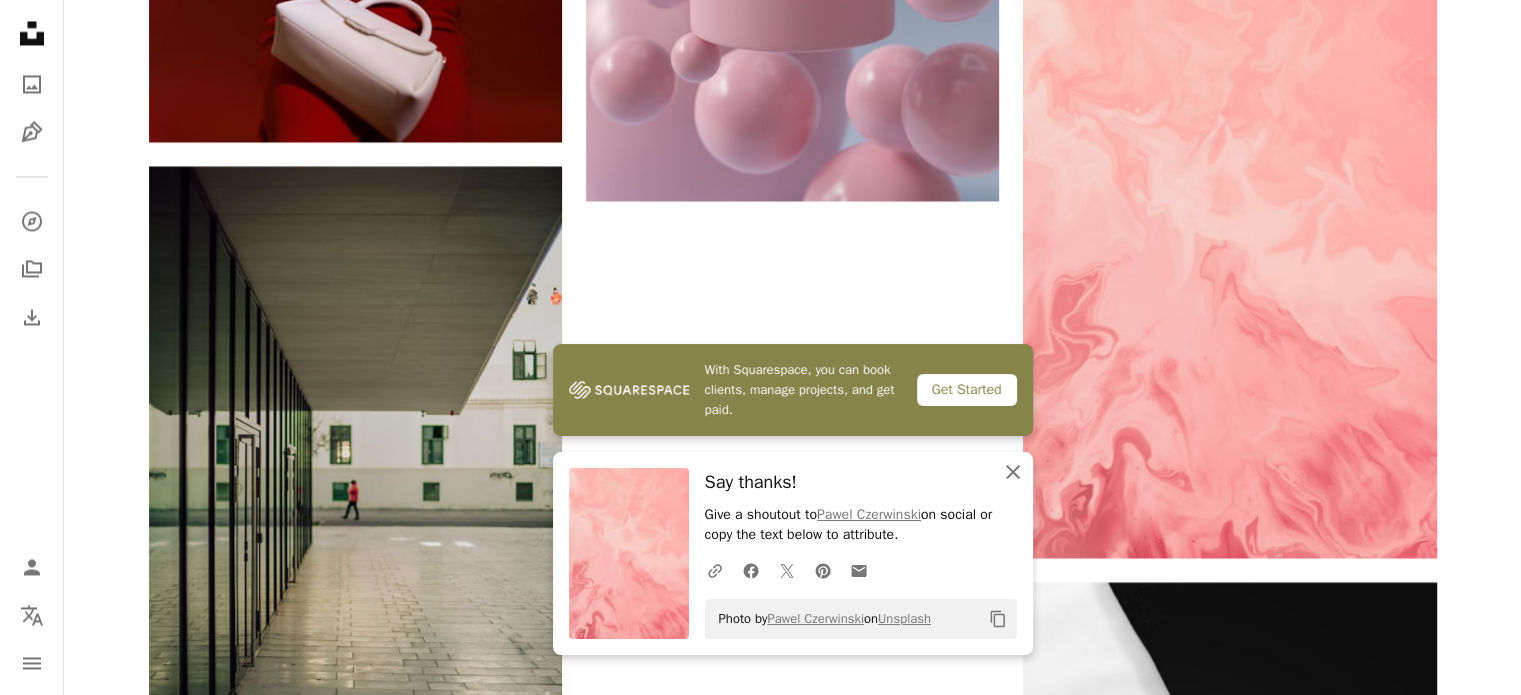 click 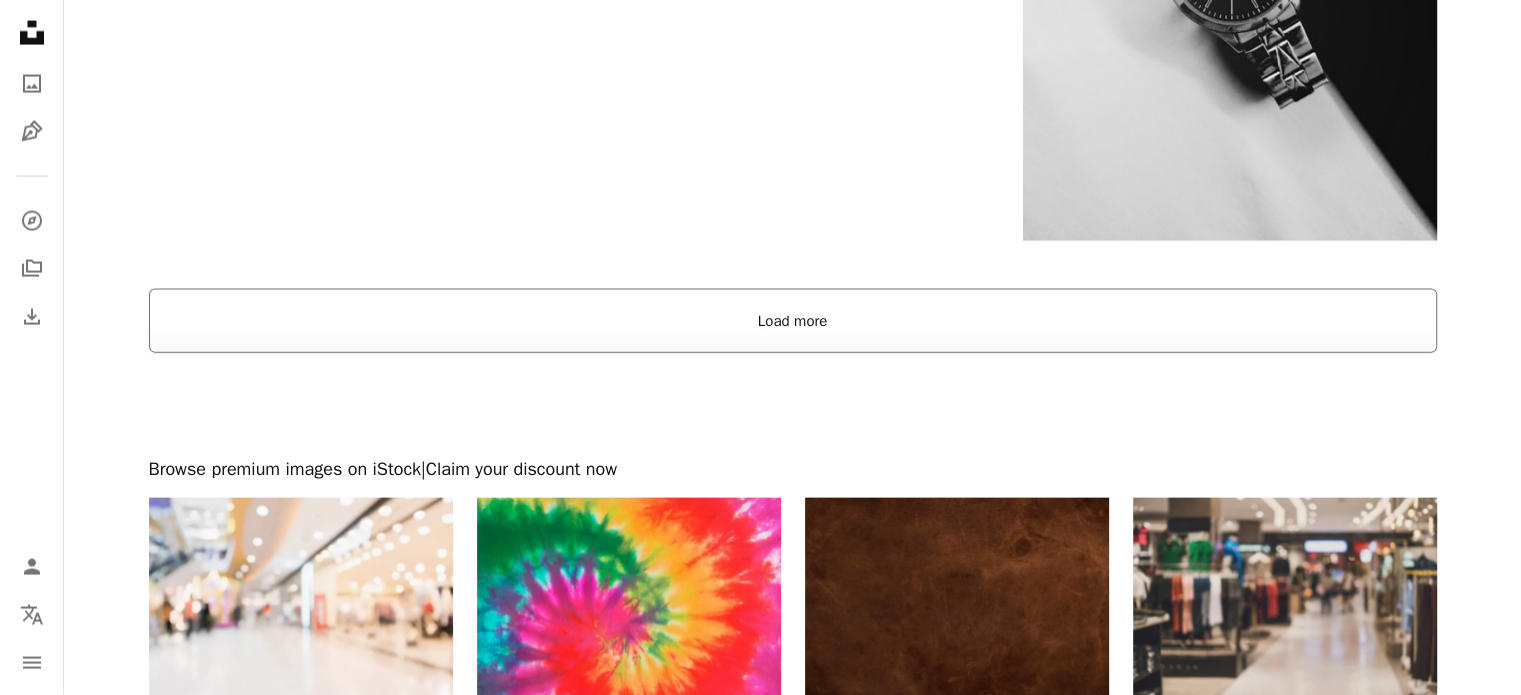 scroll, scrollTop: 4400, scrollLeft: 0, axis: vertical 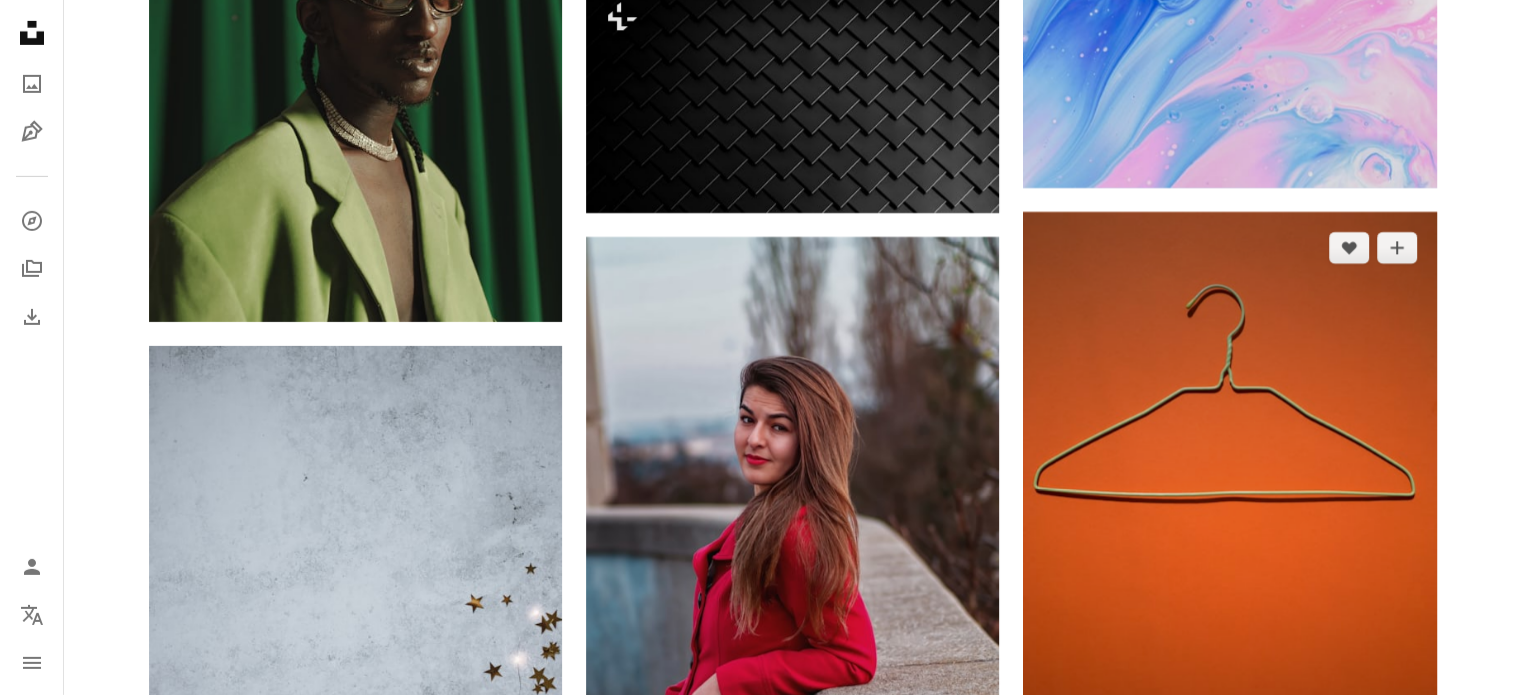 click at bounding box center [1229, 522] 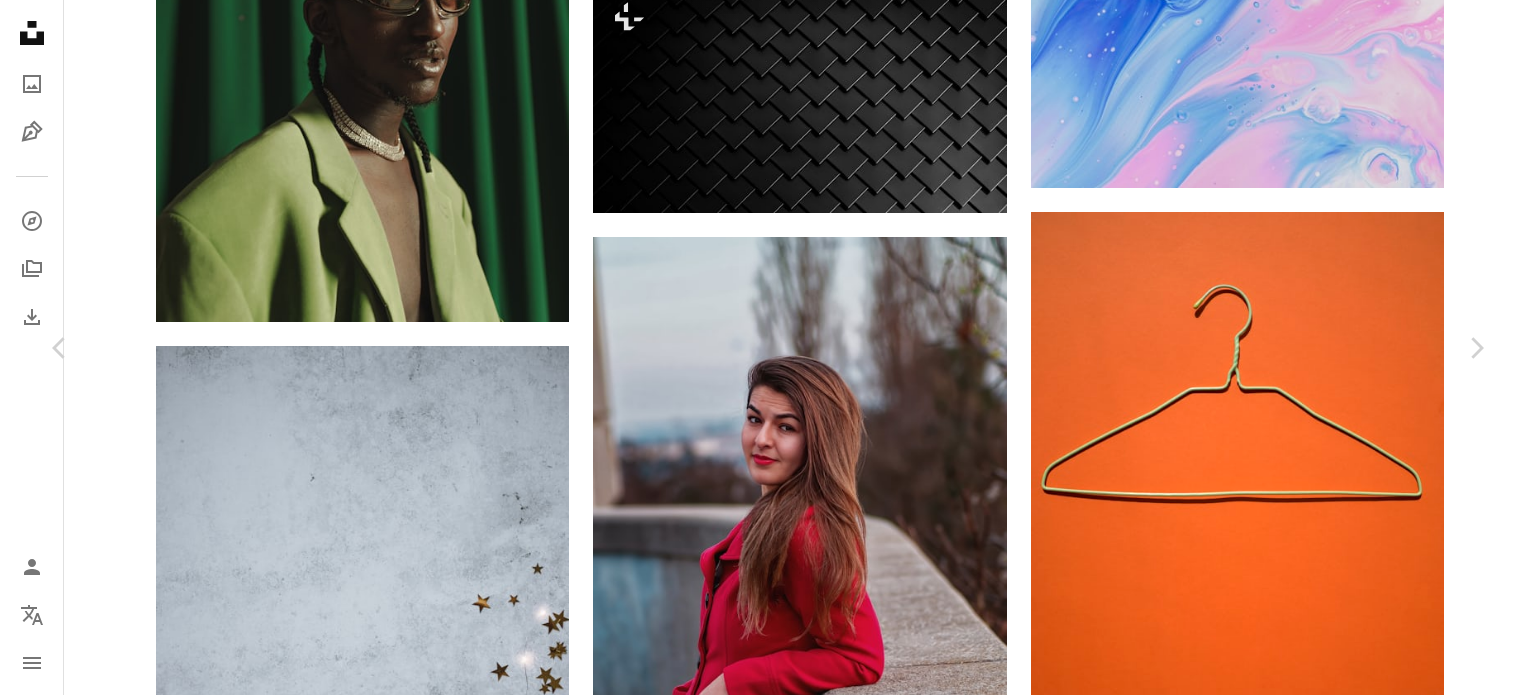 click on "Download free" at bounding box center [1287, 4978] 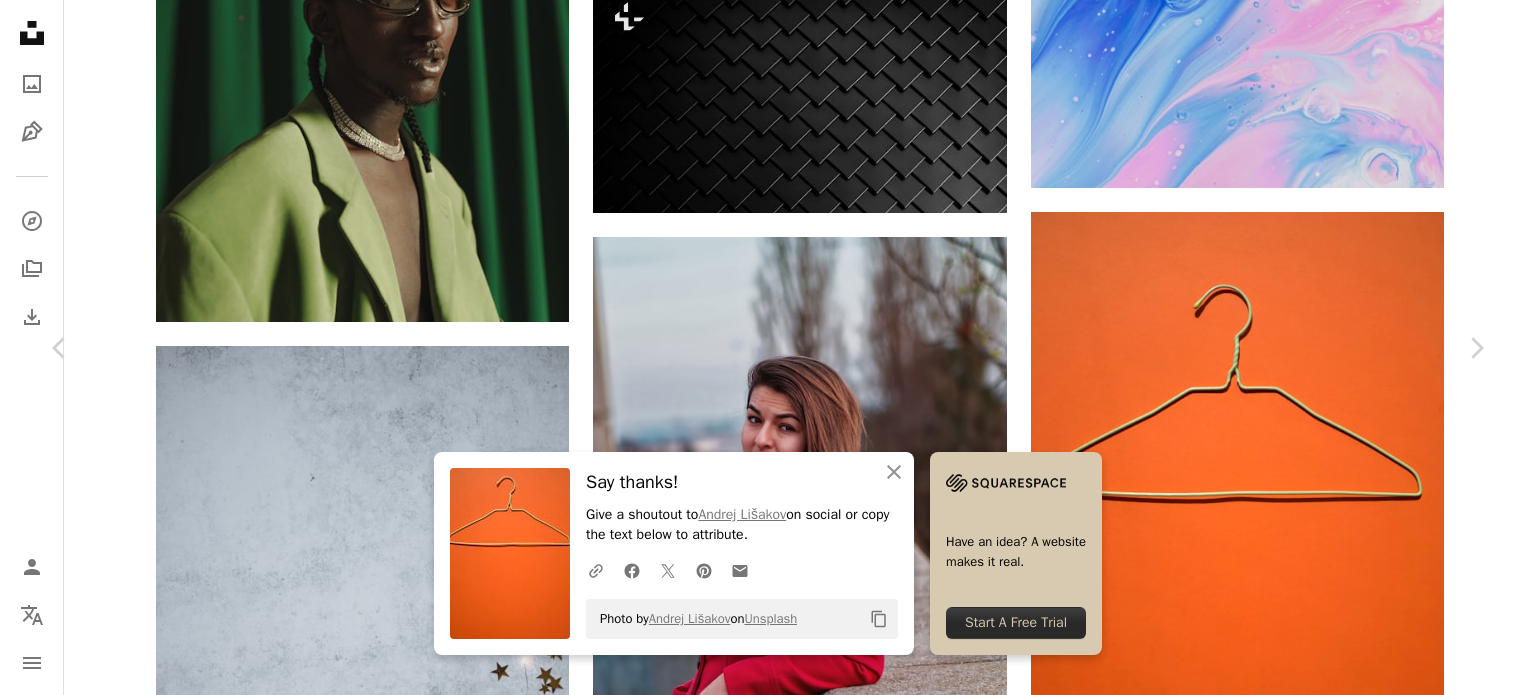 click on "An X shape Chevron left Chevron right An X shape Close Say thanks! Give a shoutout to  [PERSON]  on social or copy the text below to attribute. A URL sharing icon (chains) Facebook icon X (formerly Twitter) icon Pinterest icon An envelope Photo by  [PERSON]  on  Unsplash
Copy content Have an idea? A website makes it real. Start A Free Trial [PERSON] Available for hire A checkmark inside of a circle A heart A plus sign Download free Chevron down Zoom in Views 6,108,332 Downloads 62,111 Featured in Photos ,  Fashion & Beauty ,  Textures A forward-right arrow Share Info icon Info More Actions simple coloured background with shoulders Calendar outlined Published on  May 28, 2018 Camera FUJIFILM, X100F Safety Free to use under the  Unsplash License wallpaper background green color clothing red orange minimal orange background minimalism colour clean orange wallpaper empty flat design pantone hanger no people clothes hanger shoulders Backgrounds Browse premium related images on iStock" at bounding box center (768, 5278) 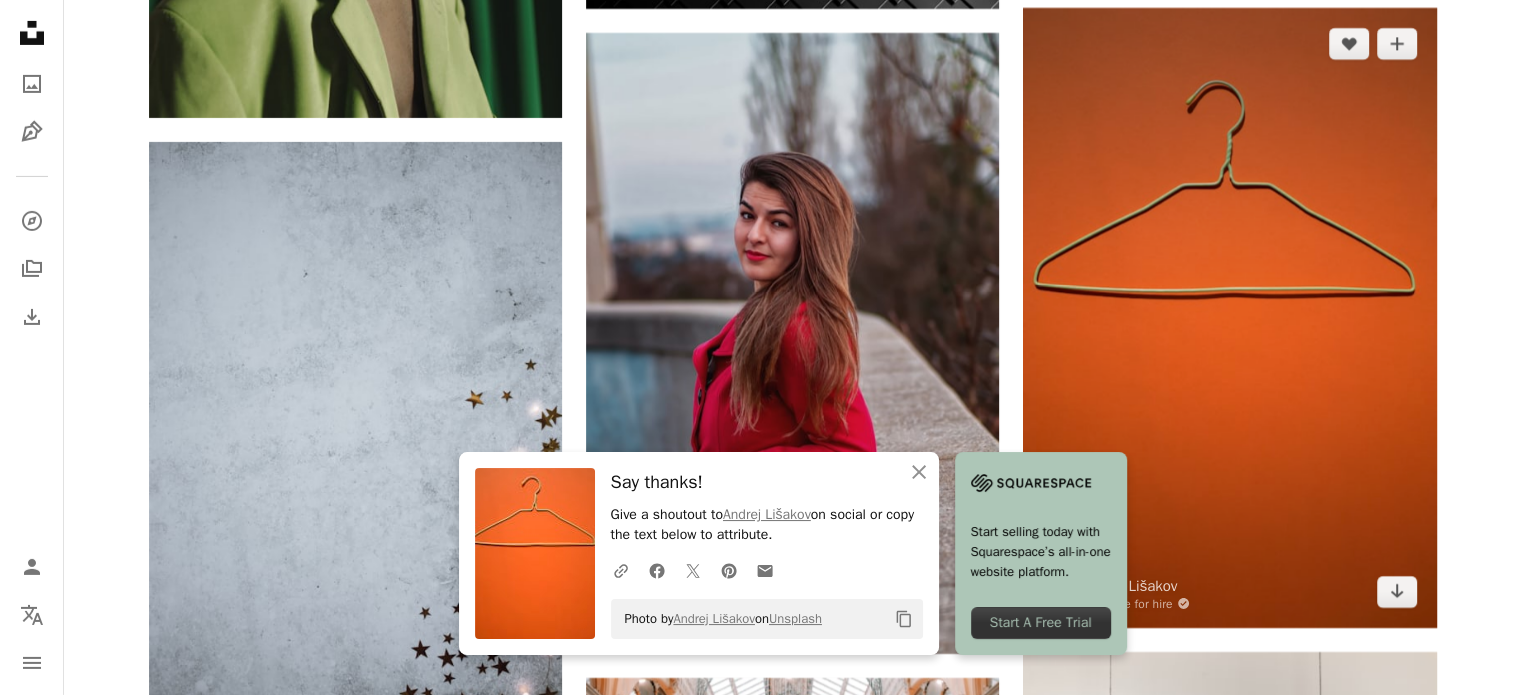 scroll, scrollTop: 7016, scrollLeft: 0, axis: vertical 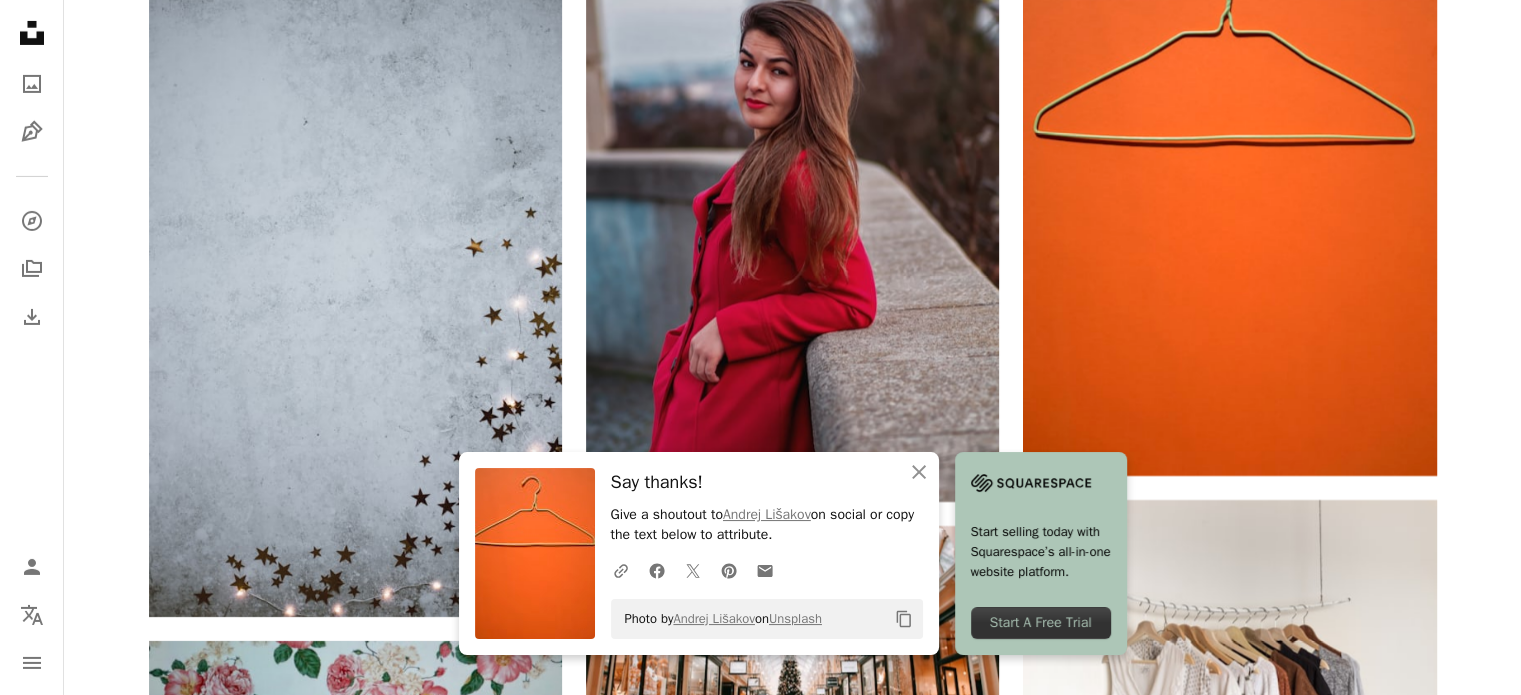 click at bounding box center [24, 4588] 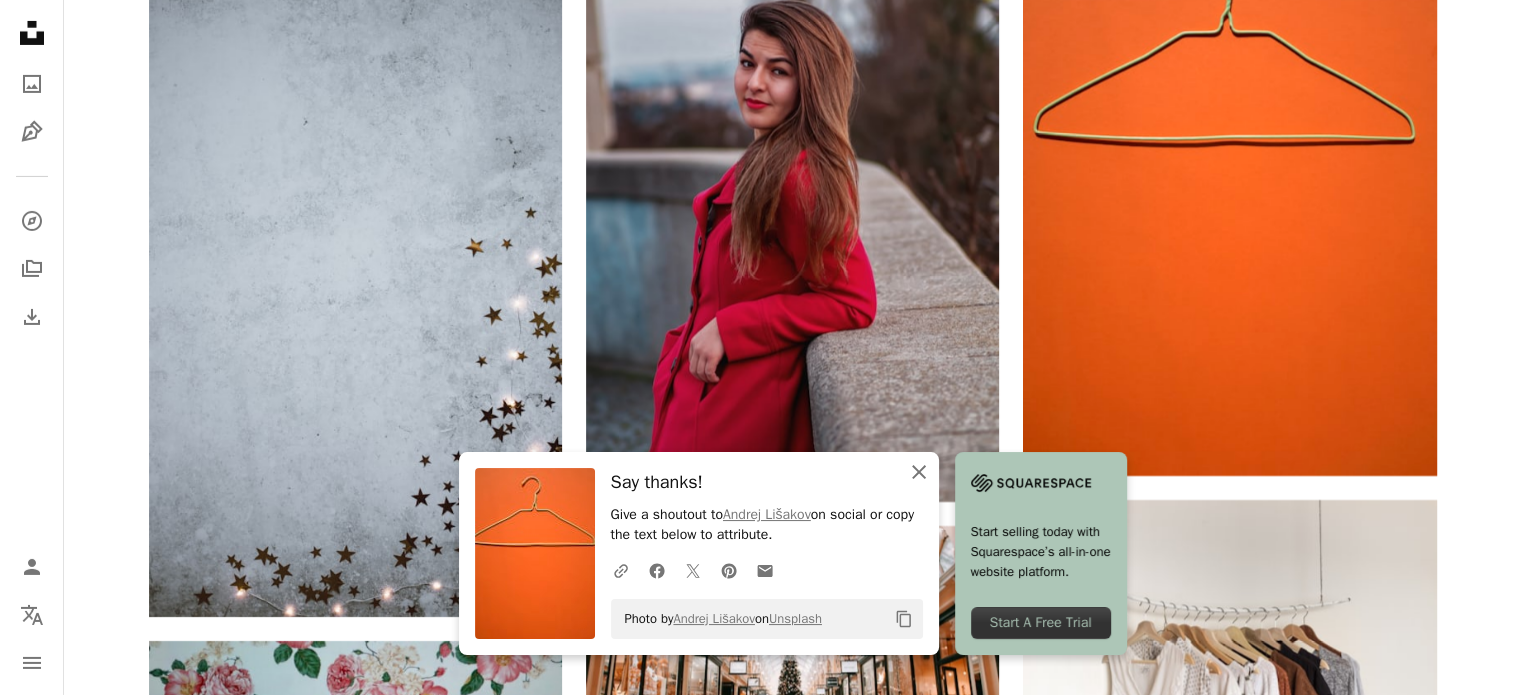 click 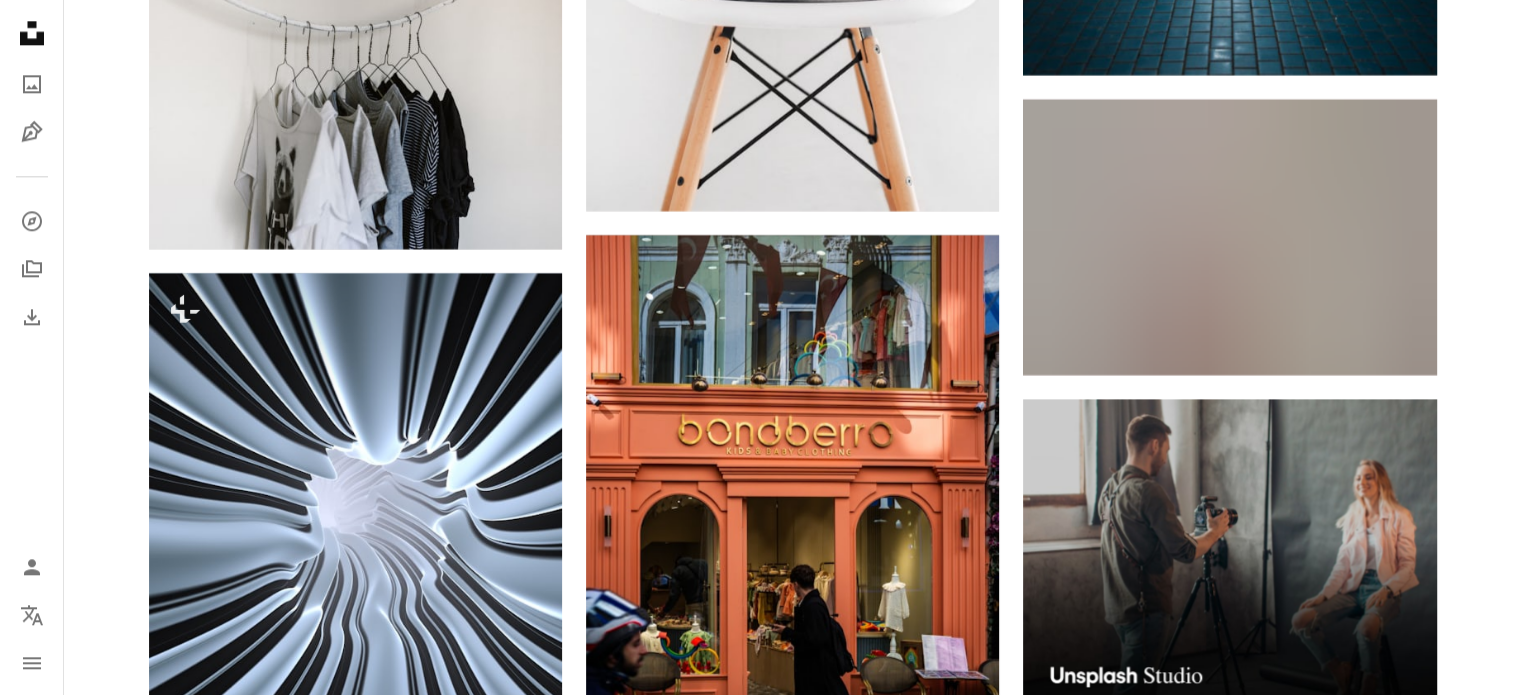 scroll, scrollTop: 10045, scrollLeft: 0, axis: vertical 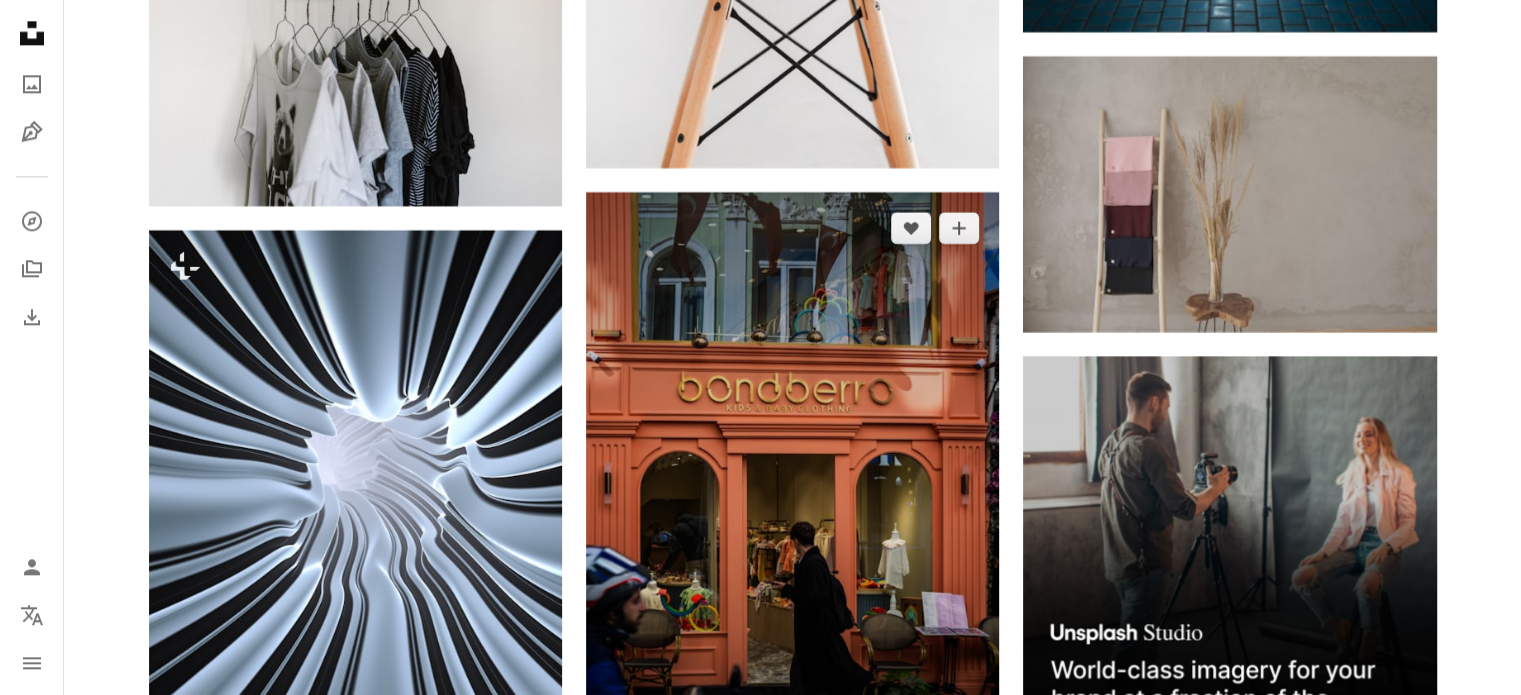 click at bounding box center [792, 502] 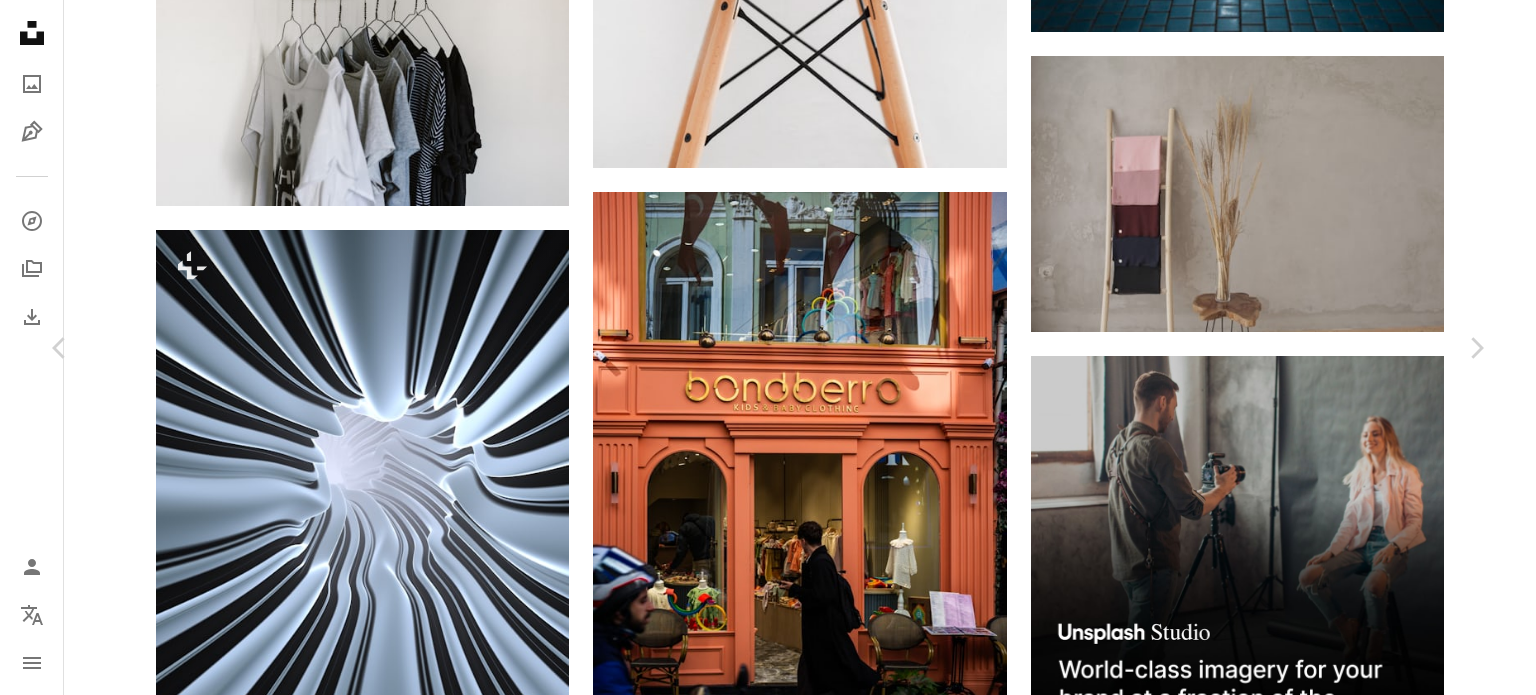 click on "Download free" at bounding box center (1287, 5314) 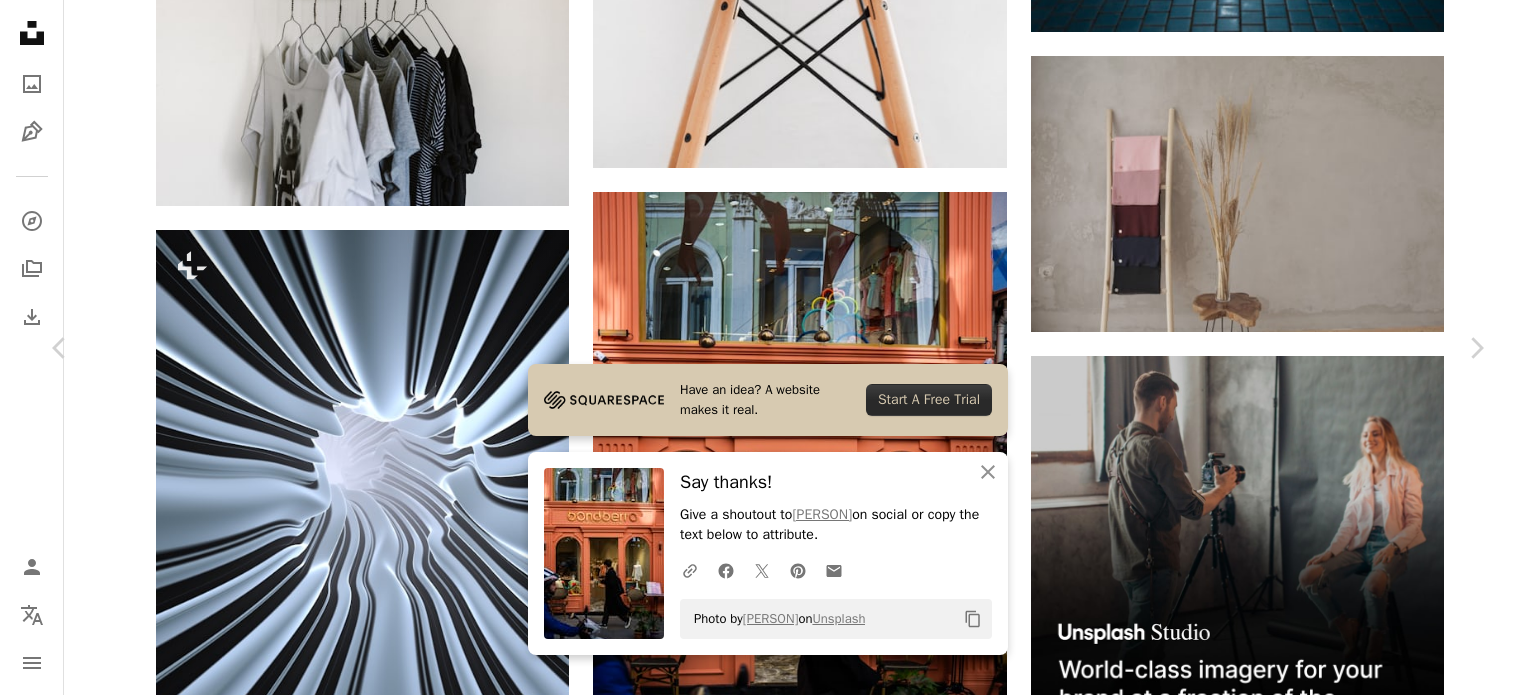 click on "An X shape Chevron left Chevron right Have an idea? A website makes it real. Start A Free Trial An X shape Close Say thanks! Give a shoutout to  [PERSON]  on social or copy the text below to attribute. A URL sharing icon (chains) Facebook icon X (formerly Twitter) icon Pinterest icon An envelope Photo by  [PERSON]  on  Unsplash
Copy content [PERSON] Available for hire A checkmark inside of a circle A heart A plus sign Download free Chevron down Zoom in Views 32,199 Downloads 93 A forward-right arrow Share Info icon Info More Actions Istanbul visit 2023 November Calendar outlined Published on  November 23, 2023 Camera SONY, ILCE-7C Safety Free to use under the  Unsplash License street photography fashion background galata tower fashion house man human plant face adult furniture male vehicle bike chair motorcycle bicycle brown path bag shoe Free stock photos Browse premium related images on iStock  |  Save 20% with code UNSPLASH20 View more on iStock  ↗ Related images A heart A heart" at bounding box center [768, 5614] 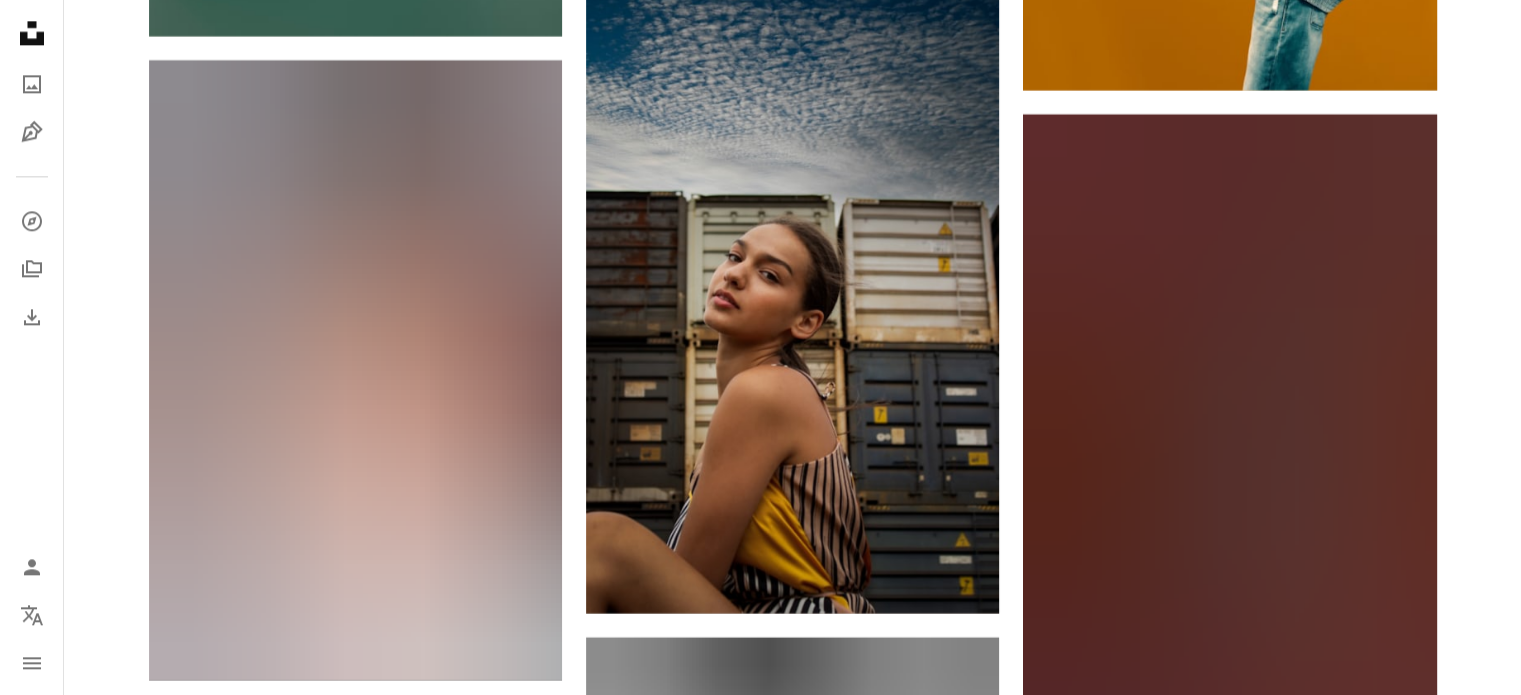 scroll, scrollTop: 17787, scrollLeft: 0, axis: vertical 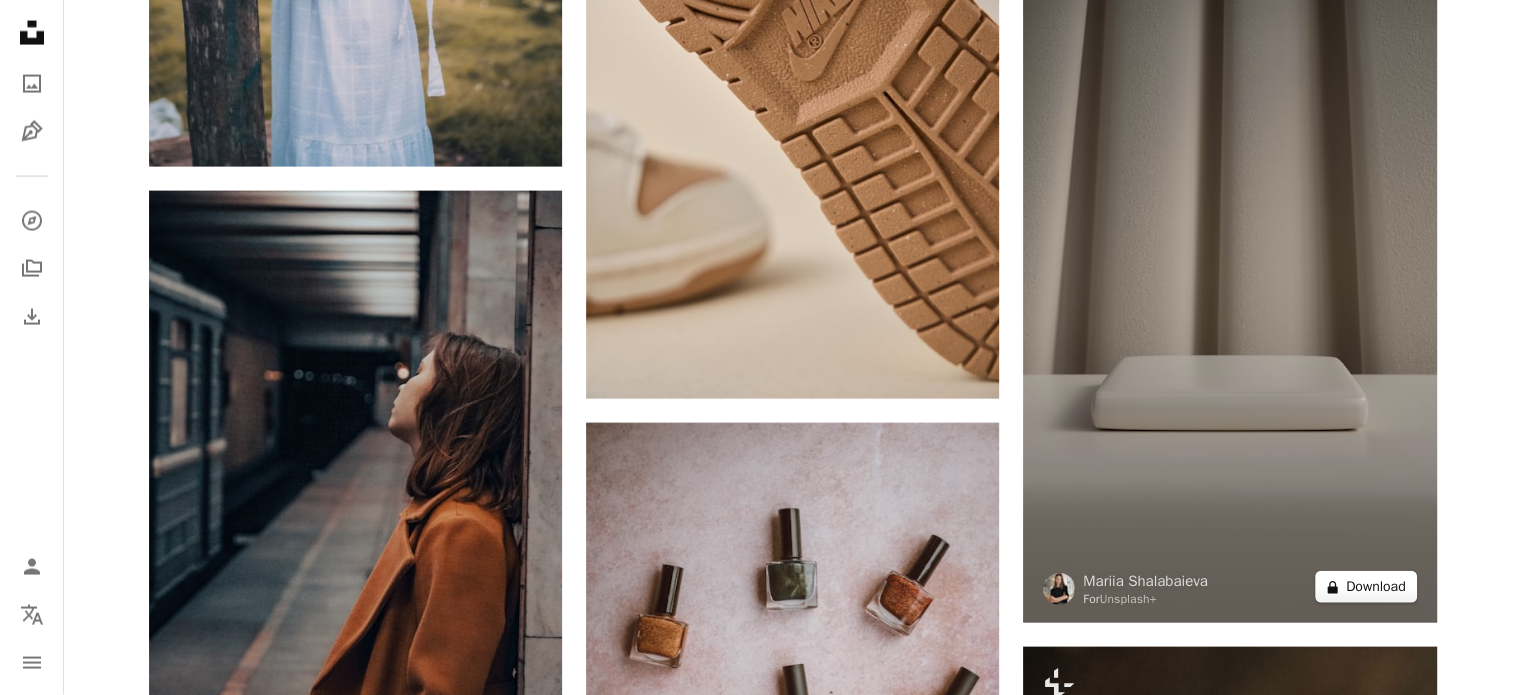 click on "A lock Download" at bounding box center (1366, 587) 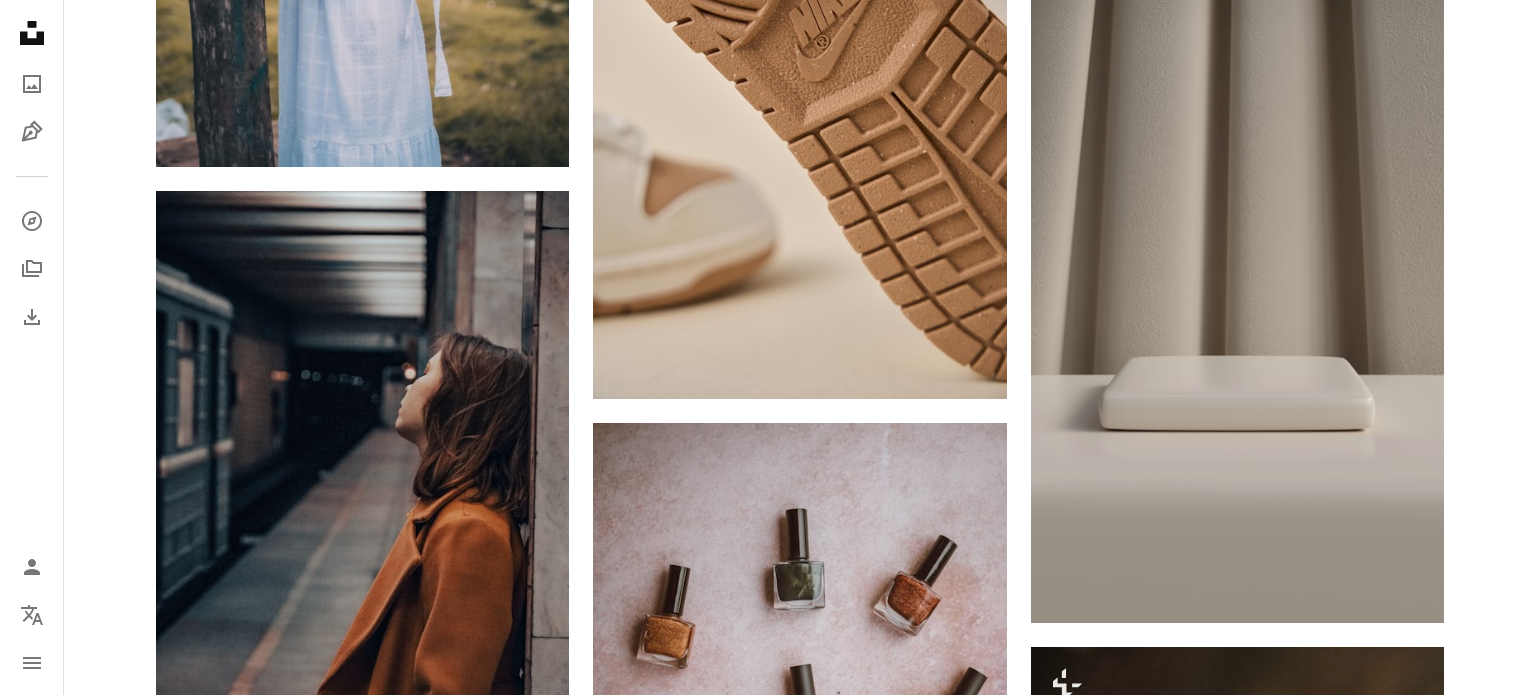 click on "An X shape Premium, ready to use images. Get unlimited access. A plus sign Members-only content added monthly A plus sign Unlimited royalty-free downloads A plus sign Illustrations  New A plus sign Enhanced legal protections yearly 66%  off monthly $12   $4 USD per month * Get  Unsplash+ * When paid annually, billed upfront  $48 Taxes where applicable. Renews automatically. Cancel anytime." at bounding box center [768, 3716] 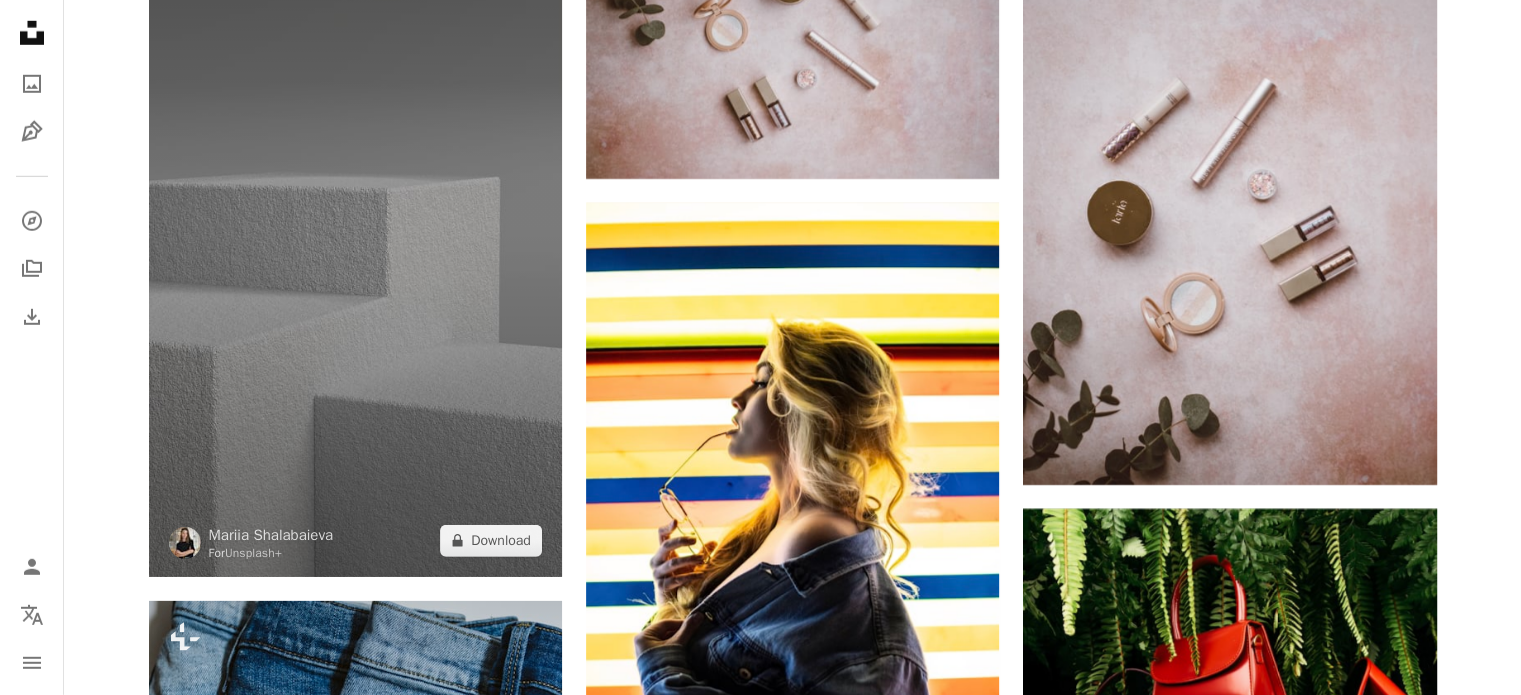 scroll, scrollTop: 21281, scrollLeft: 0, axis: vertical 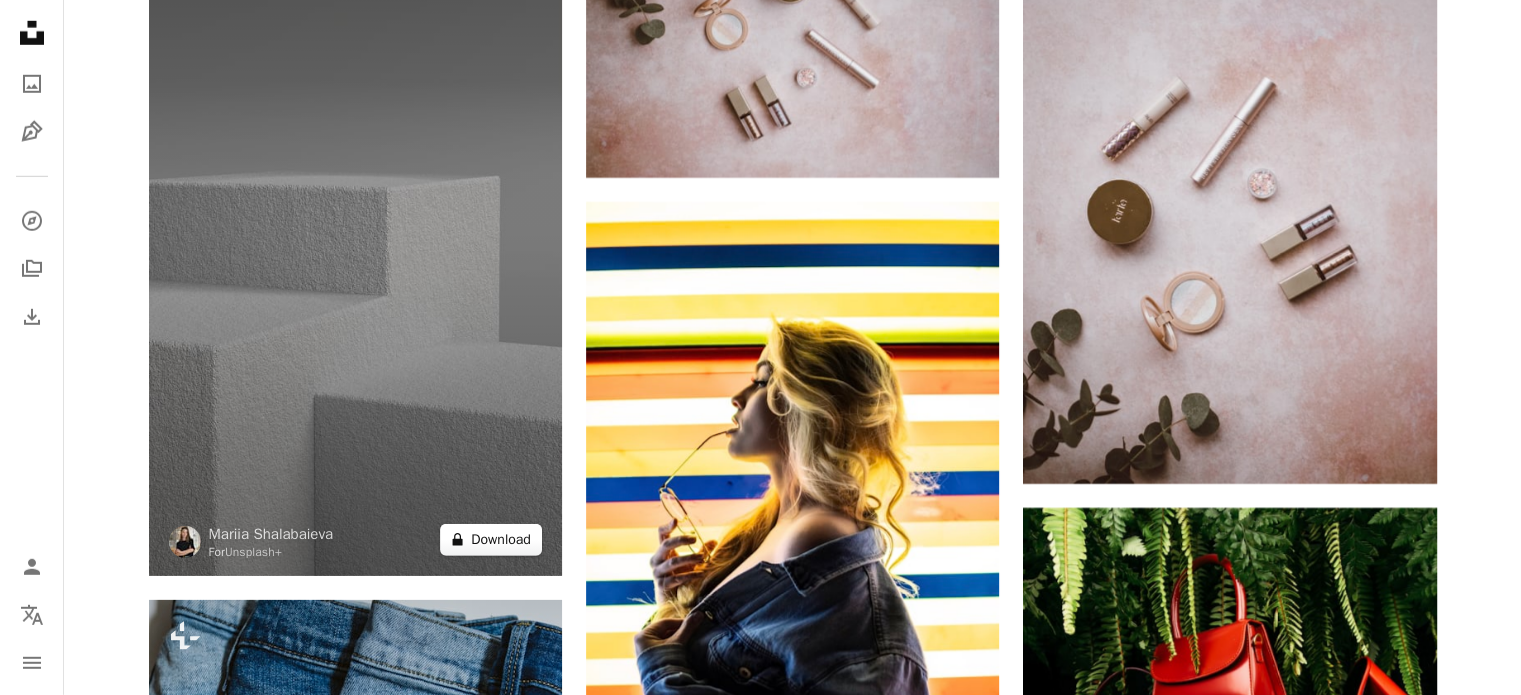 click on "A lock Download" at bounding box center [491, 540] 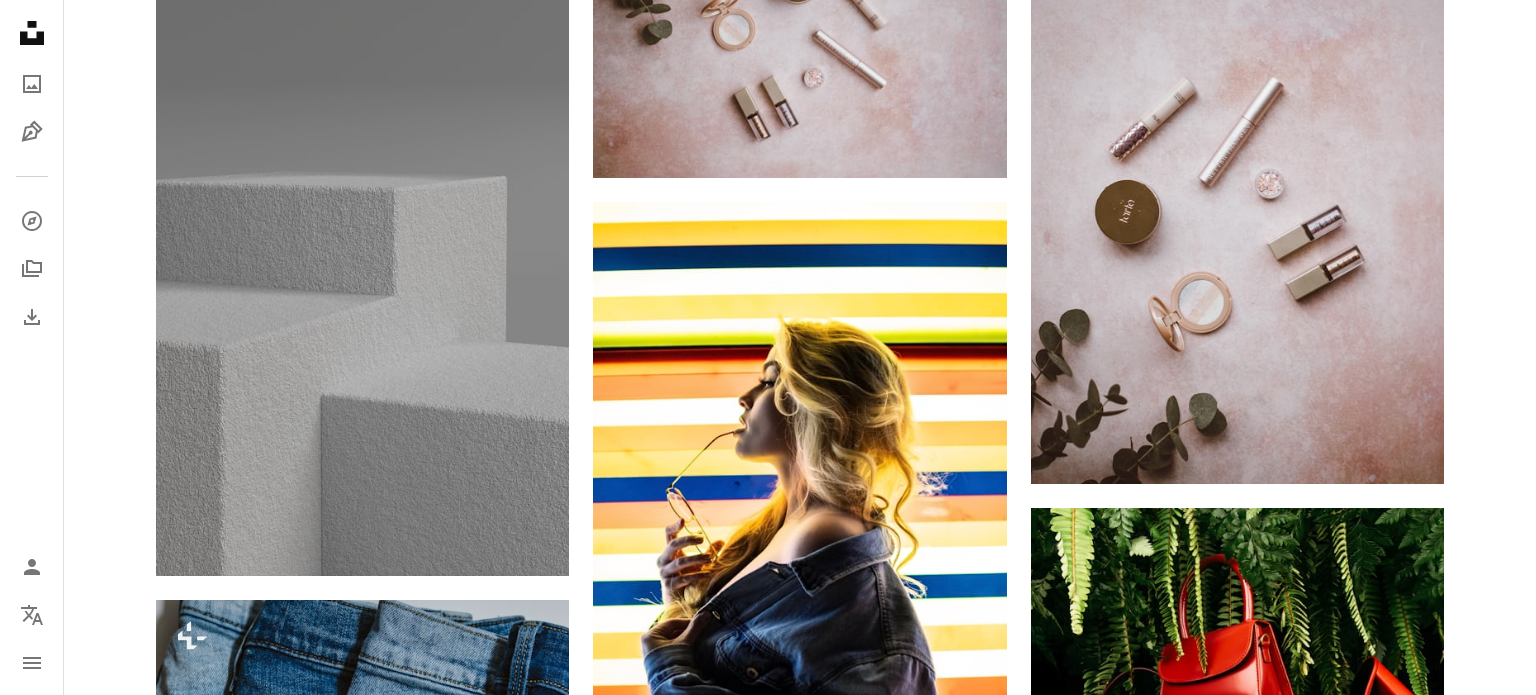 click on "An X shape Premium, ready to use images. Get unlimited access. A plus sign Members-only content added monthly A plus sign Unlimited royalty-free downloads A plus sign Illustrations  New A plus sign Enhanced legal protections yearly 66%  off monthly $12   $4 USD per month * Get  Unsplash+ * When paid annually, billed upfront  $48 Taxes where applicable. Renews automatically. Cancel anytime." at bounding box center (768, 5686) 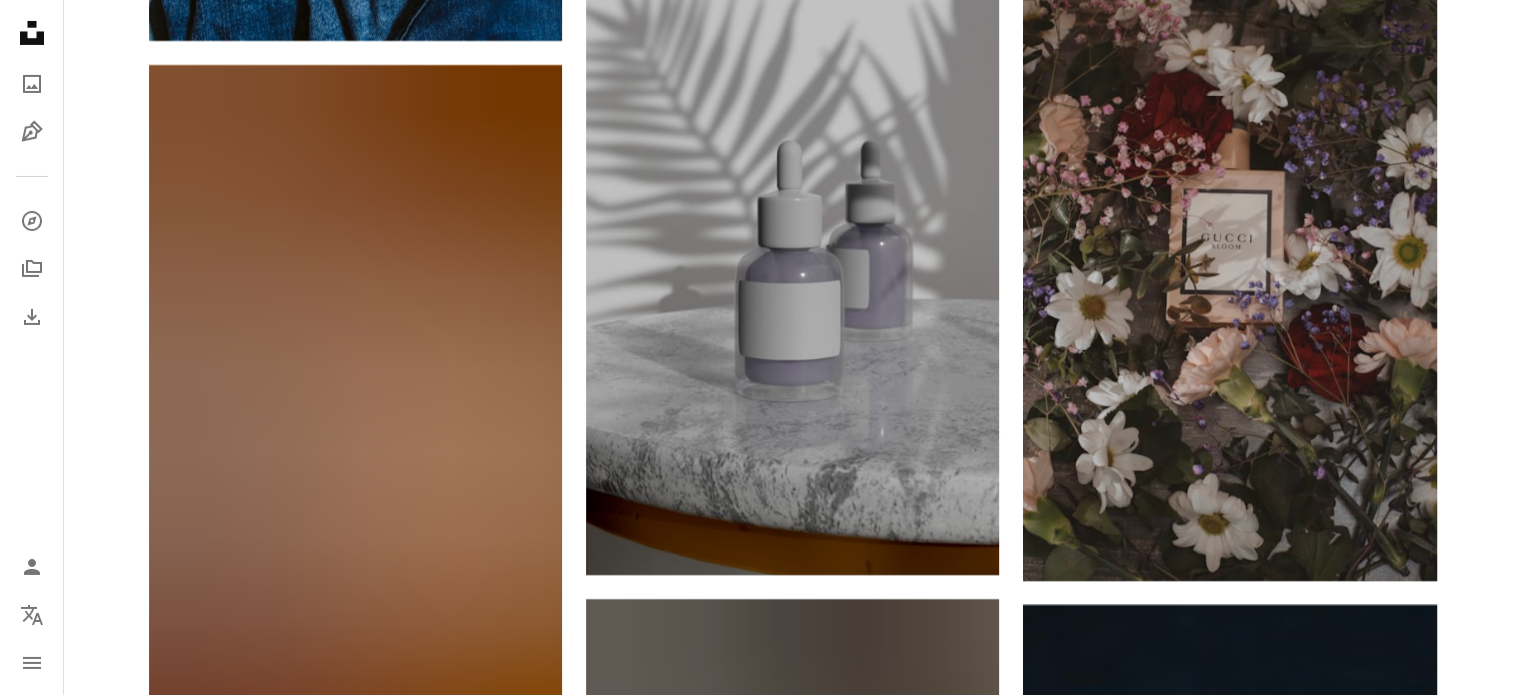 scroll, scrollTop: 22361, scrollLeft: 0, axis: vertical 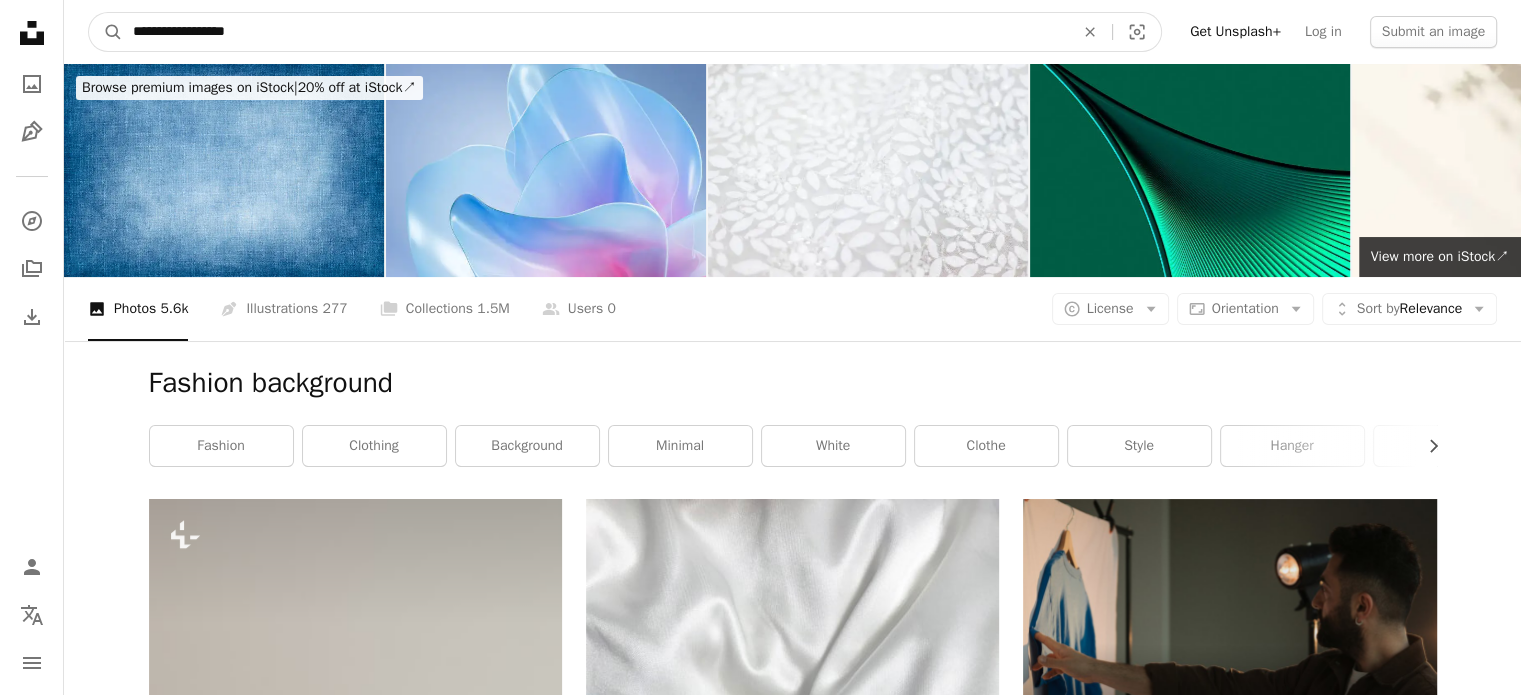 click on "**********" at bounding box center (595, 32) 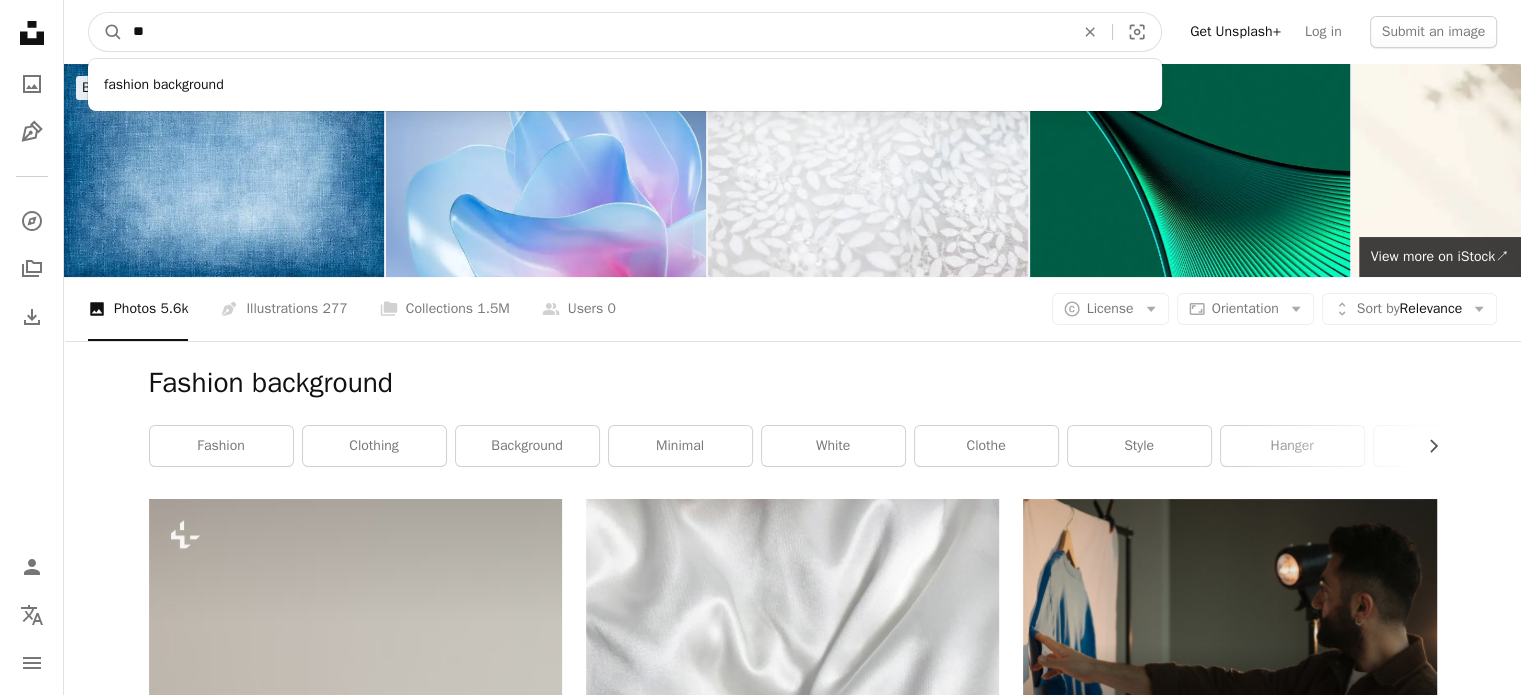 type on "*" 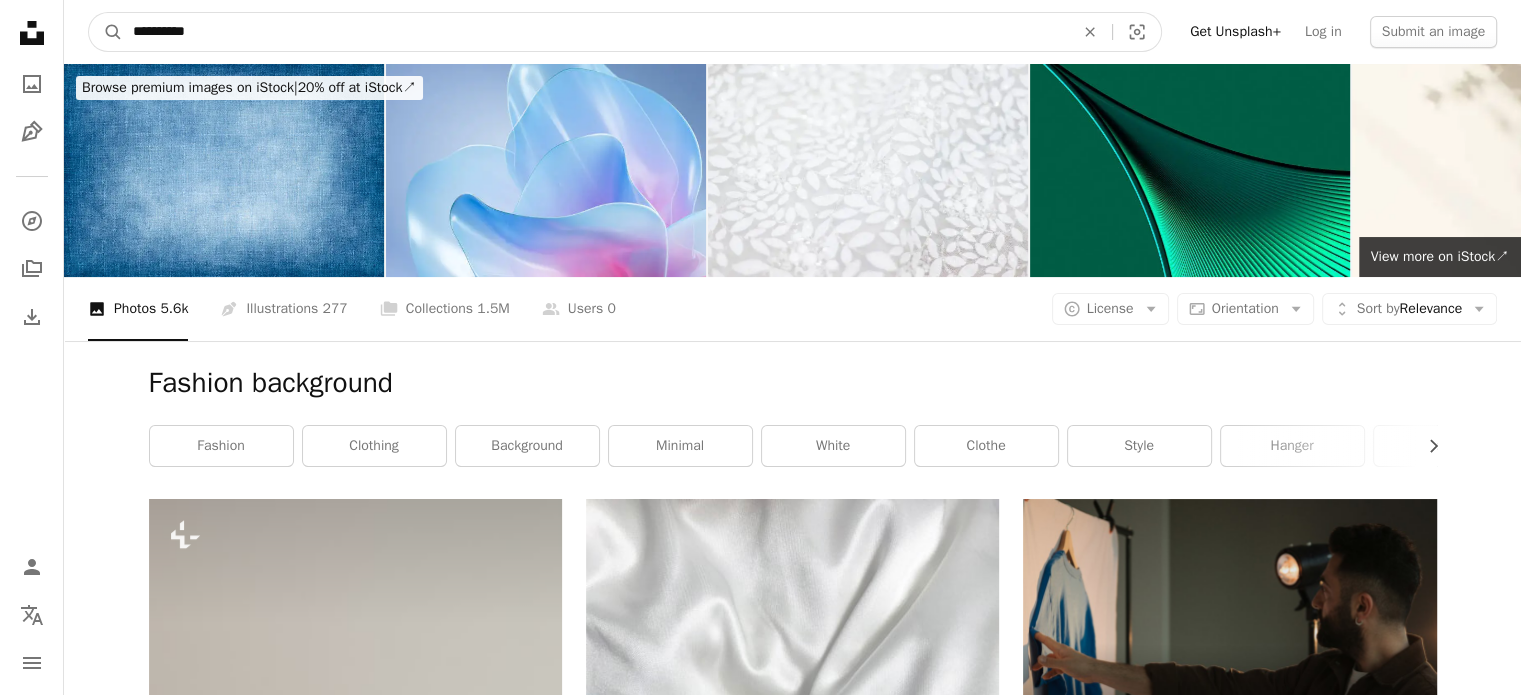 type on "**********" 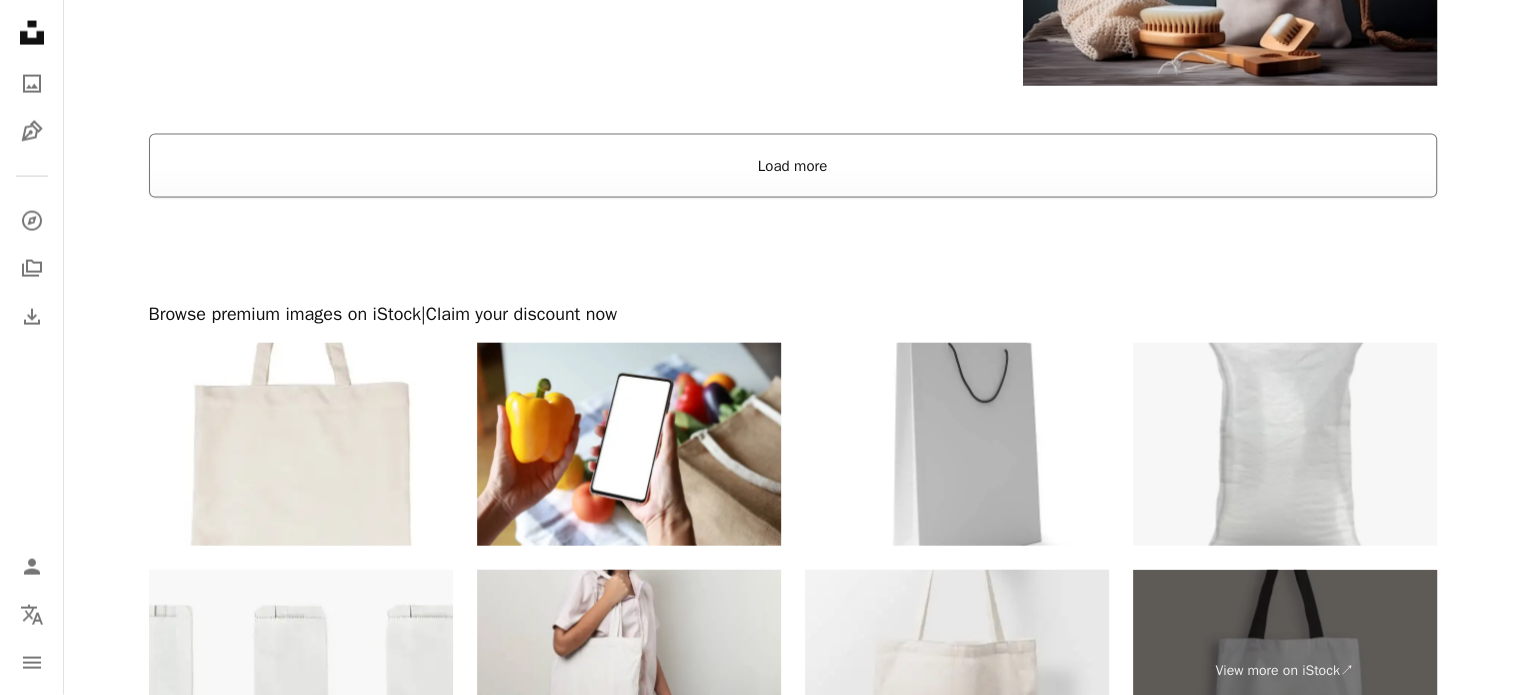 scroll, scrollTop: 4340, scrollLeft: 0, axis: vertical 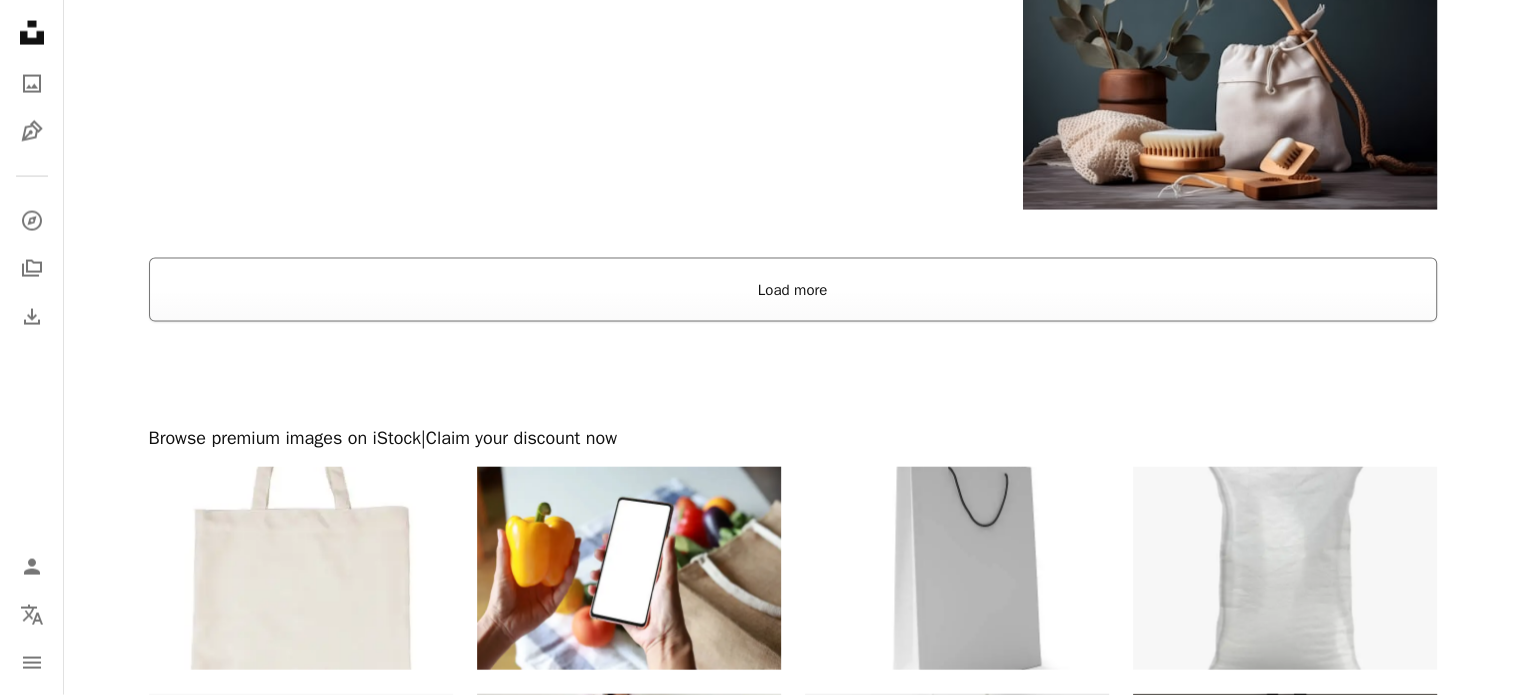 click on "Load more" at bounding box center [793, 290] 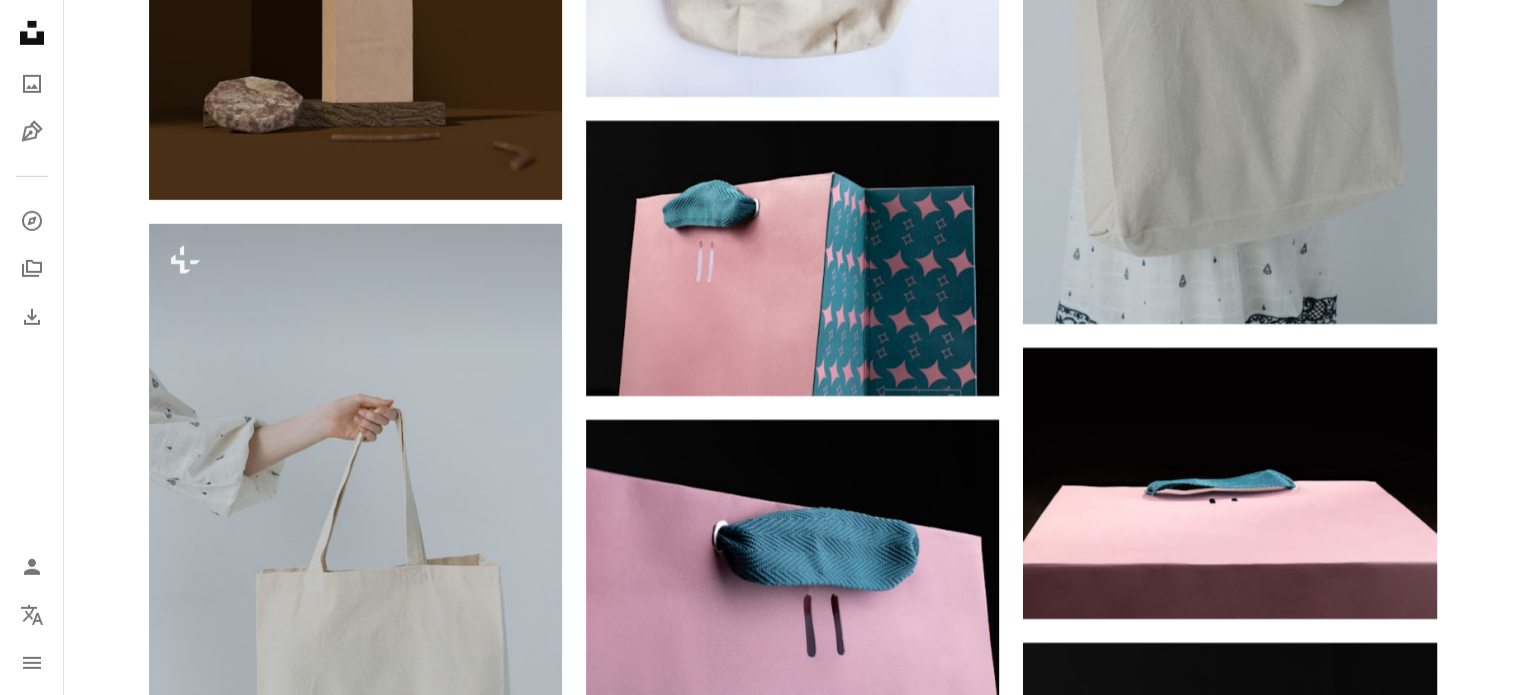 scroll, scrollTop: 6432, scrollLeft: 0, axis: vertical 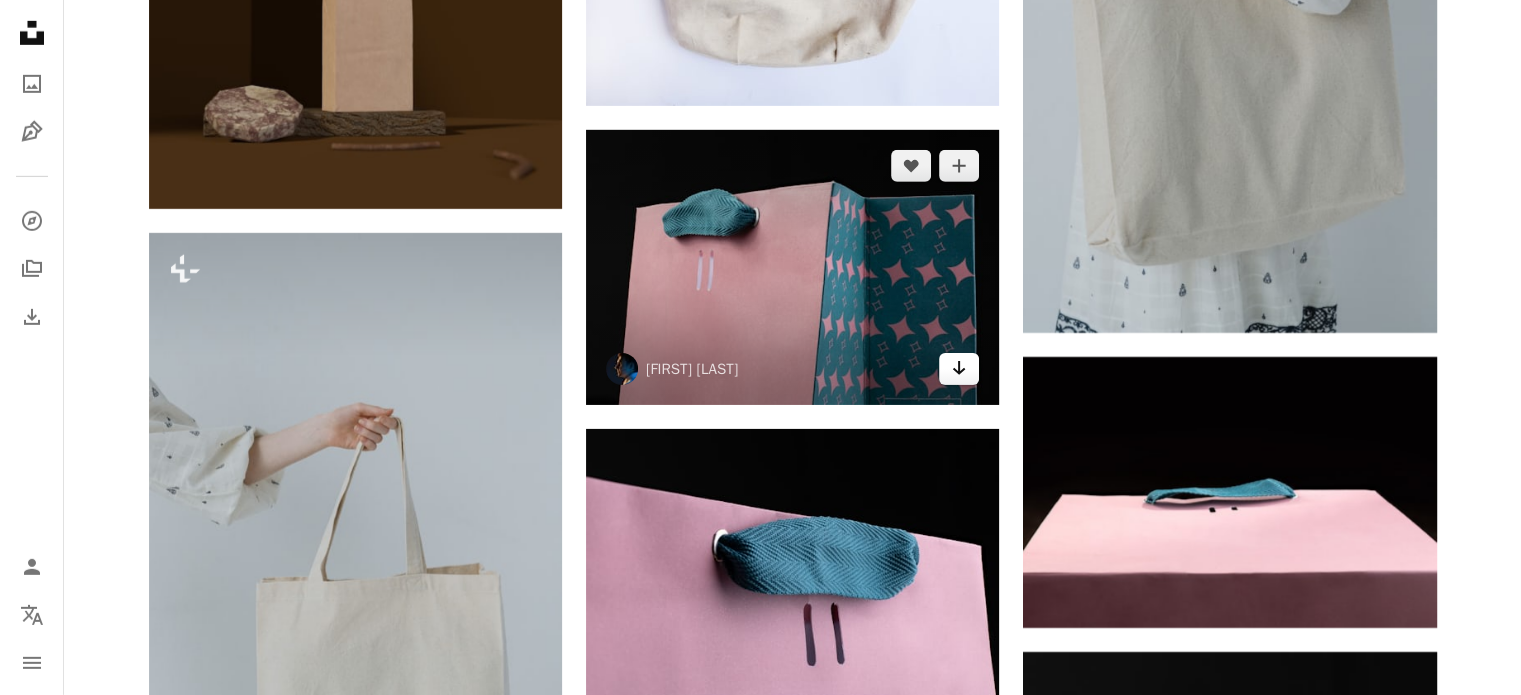 click on "Arrow pointing down" at bounding box center (959, 369) 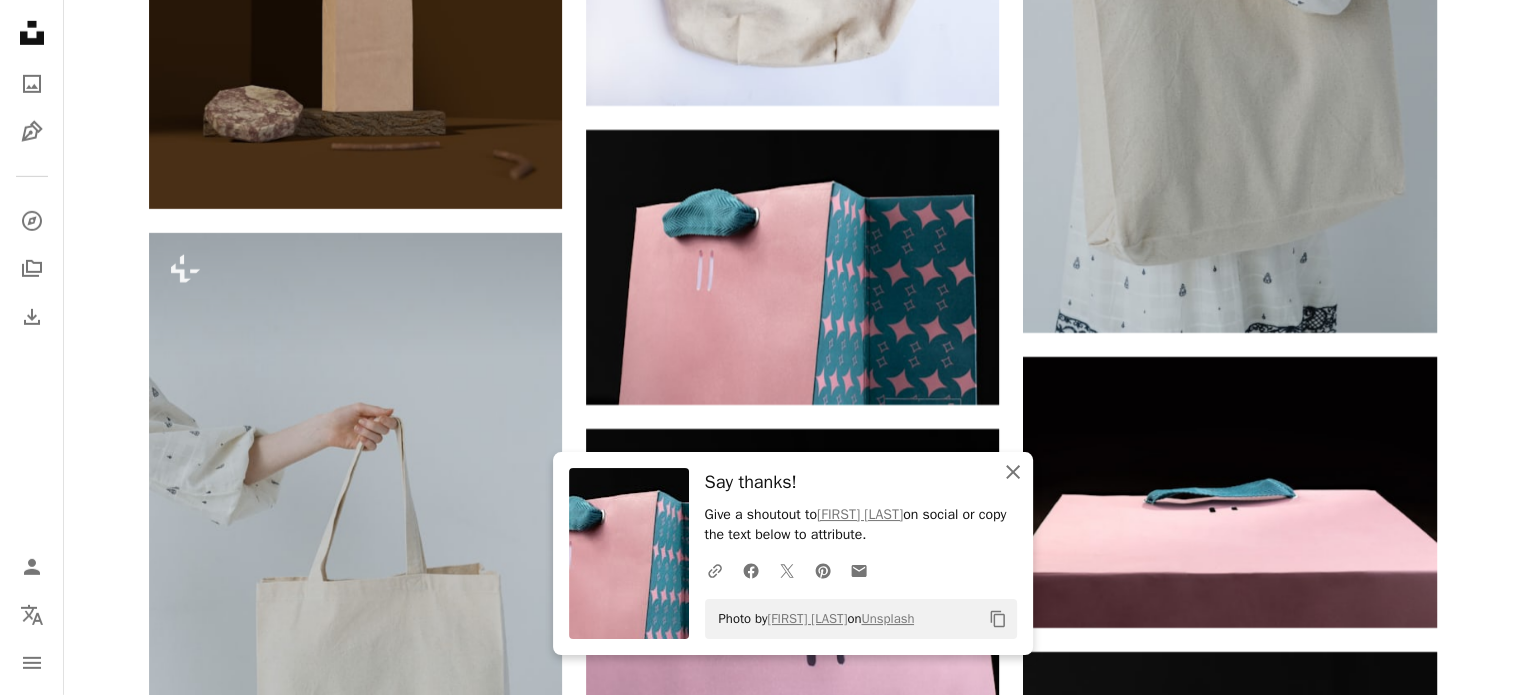 click on "An X shape" 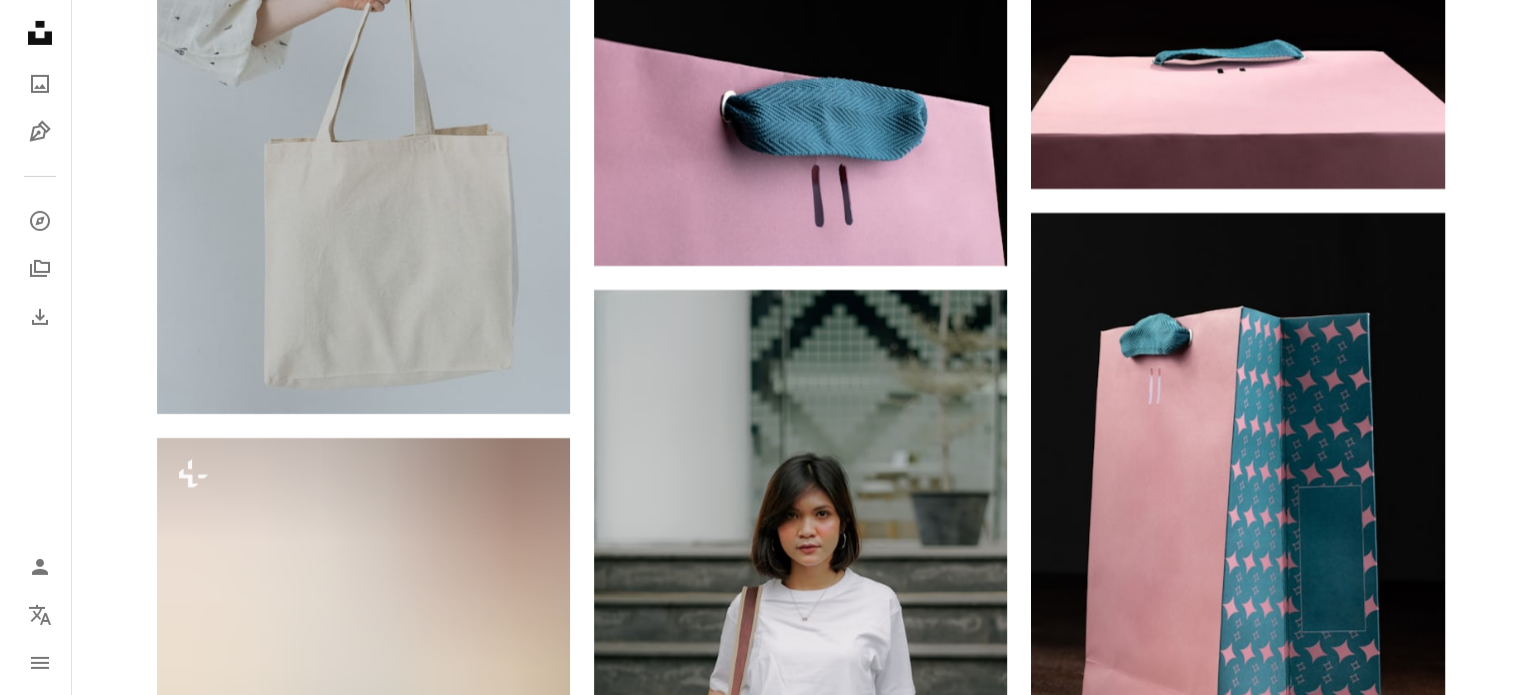 scroll, scrollTop: 6872, scrollLeft: 0, axis: vertical 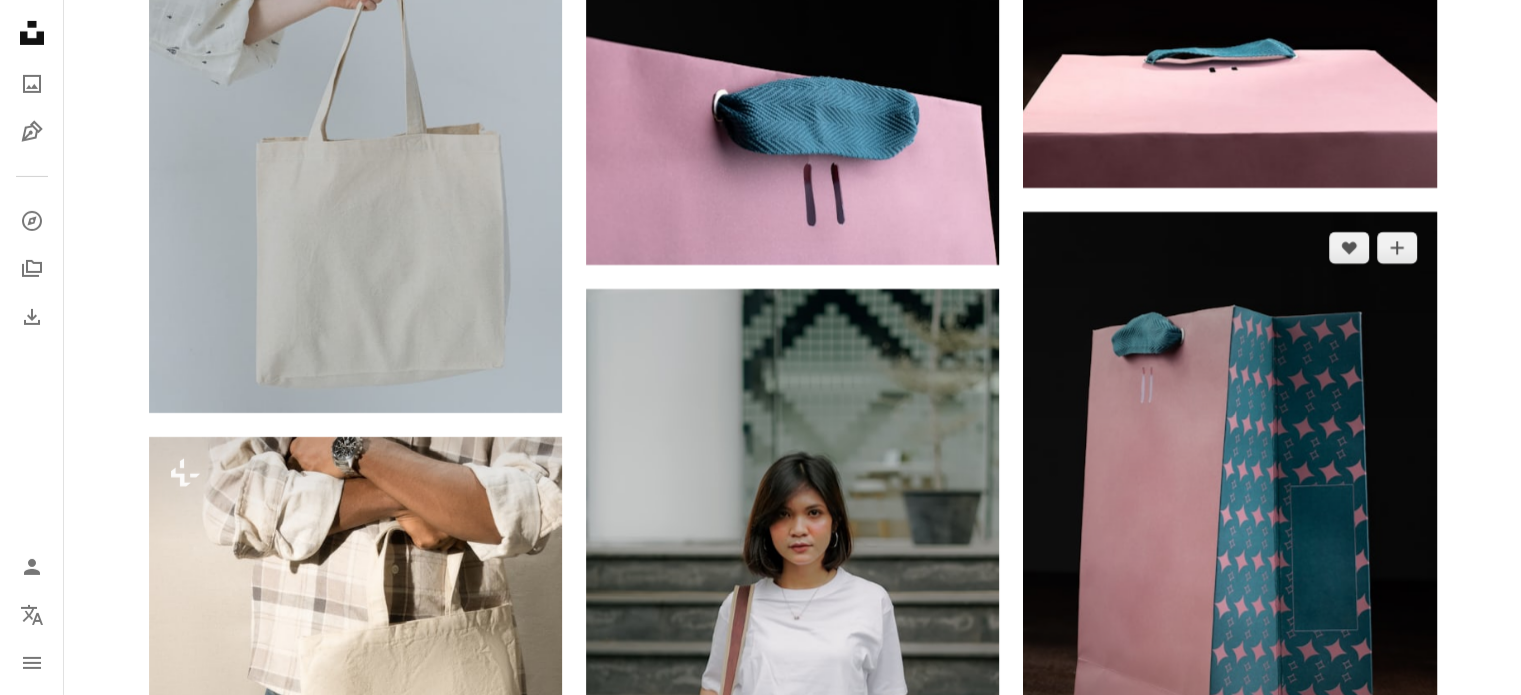 click at bounding box center (1229, 542) 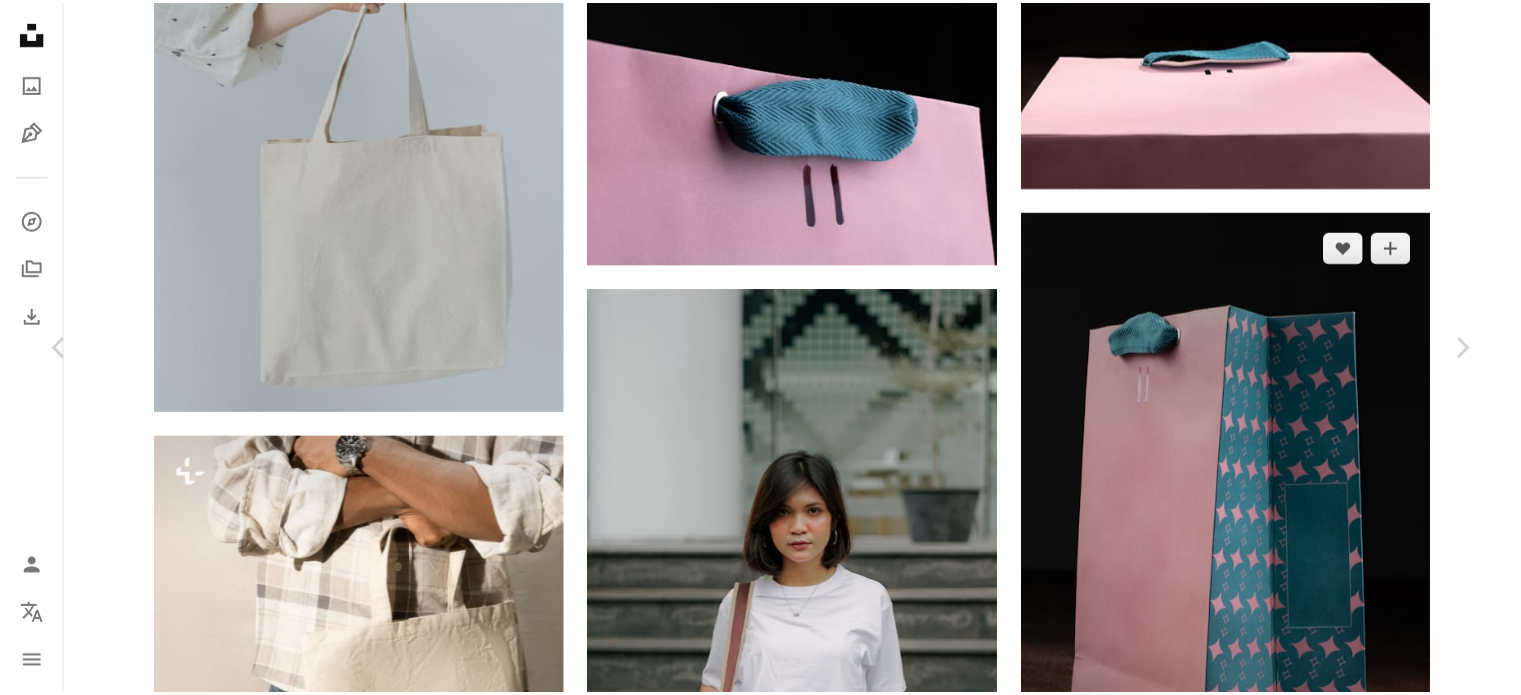 scroll, scrollTop: 0, scrollLeft: 0, axis: both 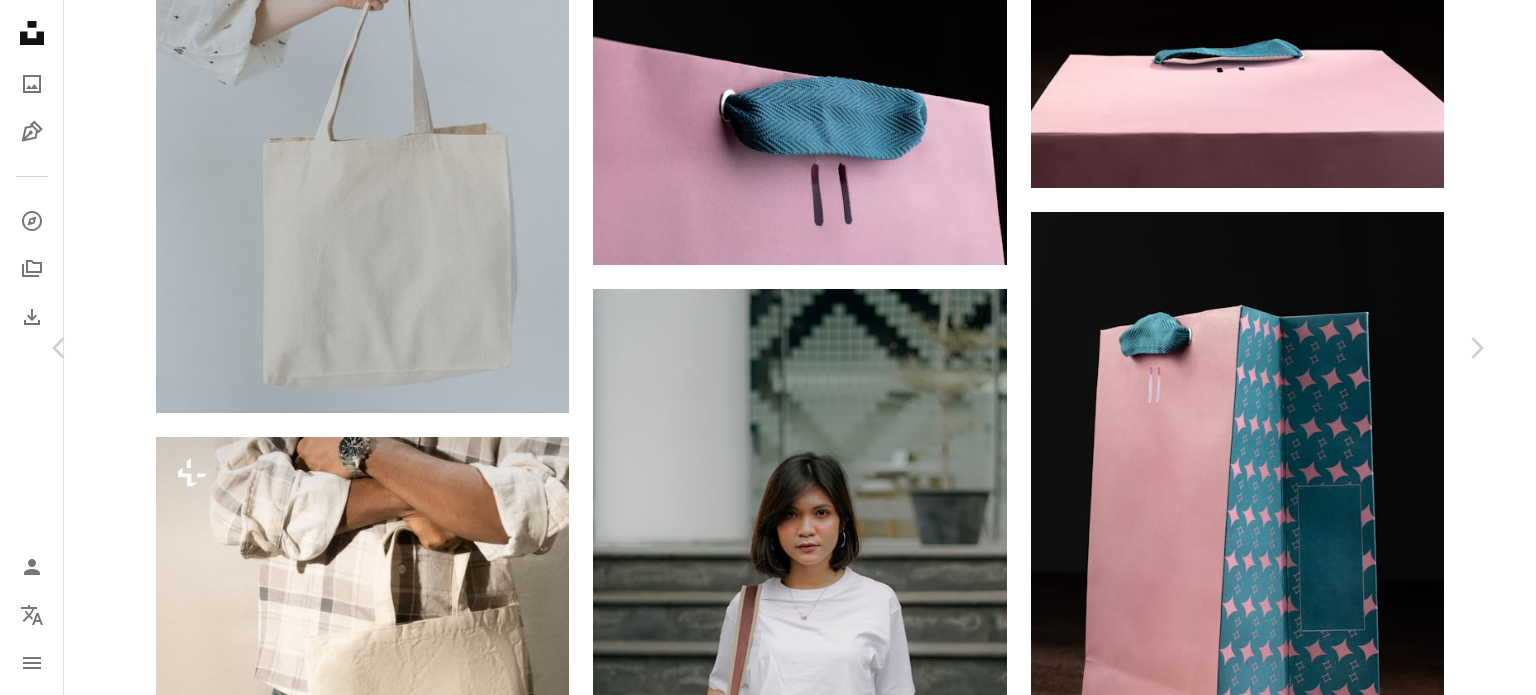 click on "Download free" at bounding box center (1287, 3470) 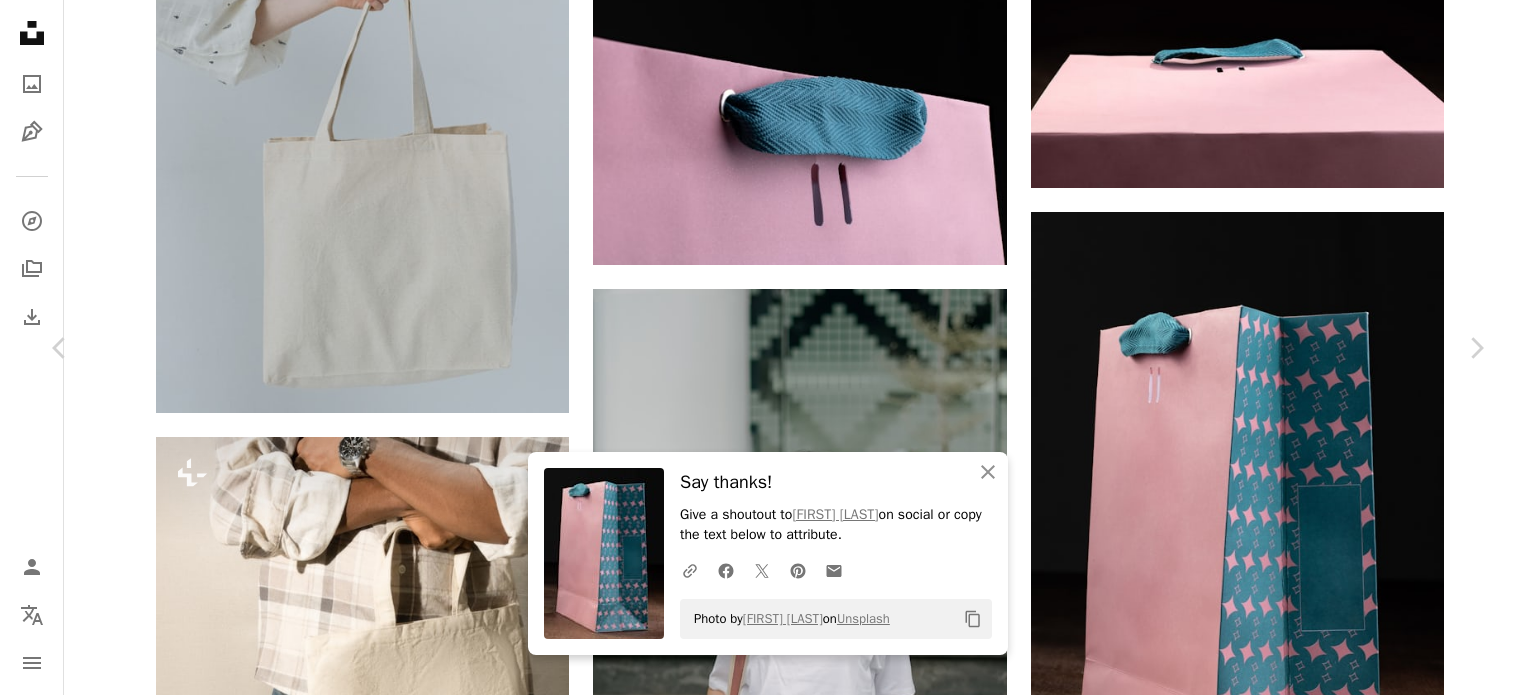 click on "An X shape Chevron left Chevron right An X shape Close Say thanks! Give a shoutout to  [PERSON]  on social or copy the text below to attribute. A URL sharing icon (chains) Facebook icon X (formerly Twitter) icon Pinterest icon An envelope Photo by  [PERSON]  on  Unsplash
Copy content [PERSON] [PERSON] A heart A plus sign Download free Chevron down Zoom in Views 328,835 Downloads 1,653 A forward-right arrow Share Info icon Info More Actions Closeup shot of a pink paper shopping bag on dark background Calendar outlined Published on  March 2, 2023 Camera Canon, EOS Rebel T7 Safety Free to use under the  Unsplash License texture paper pattern design dark background shopping wood mockup gift environment market bag customer packaging shopping bag template turquoise reusable box cardboard Free images Browse premium related images on iStock  |  Save 20% with code UNSPLASH20 View more on iStock  ↗ Related images A heart A plus sign [PERSON] Arrow pointing down A heart A plus sign [PERSON]" at bounding box center [768, 3770] 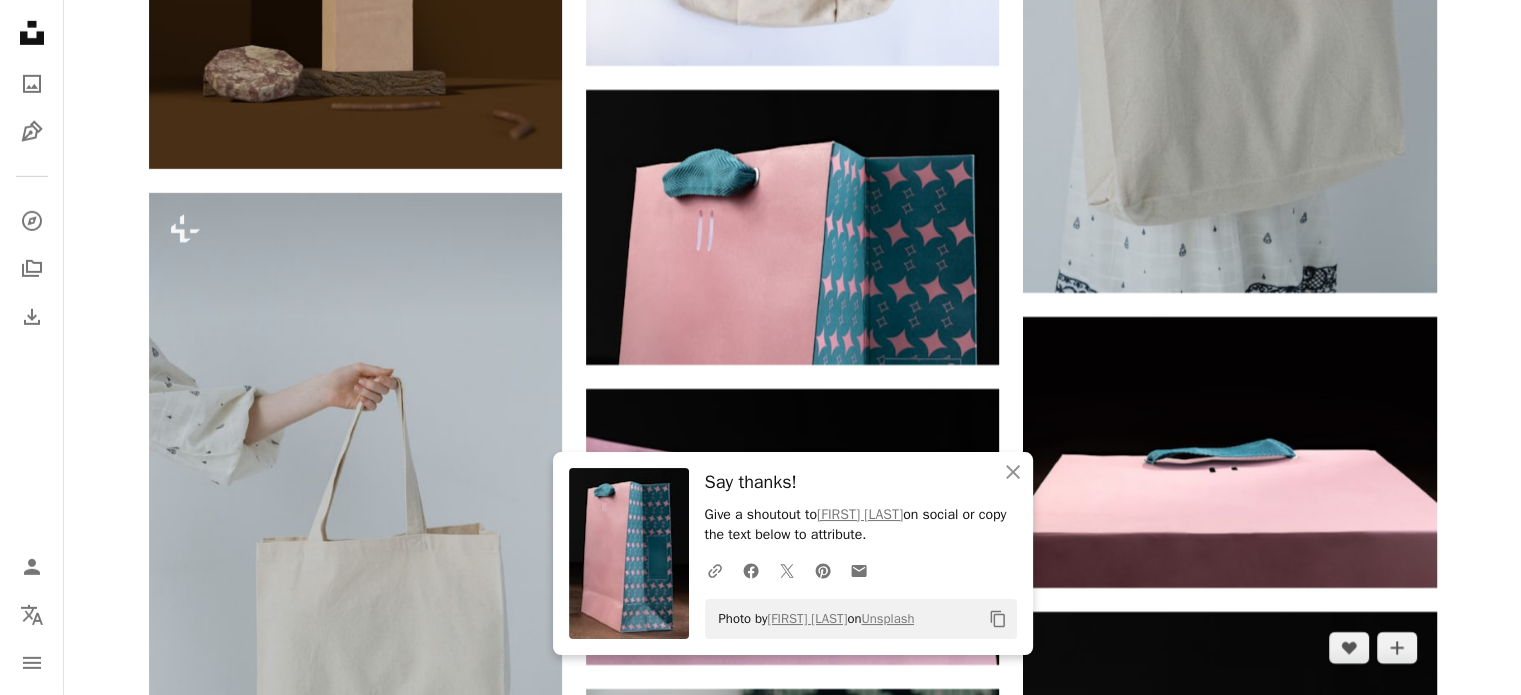 scroll, scrollTop: 6472, scrollLeft: 0, axis: vertical 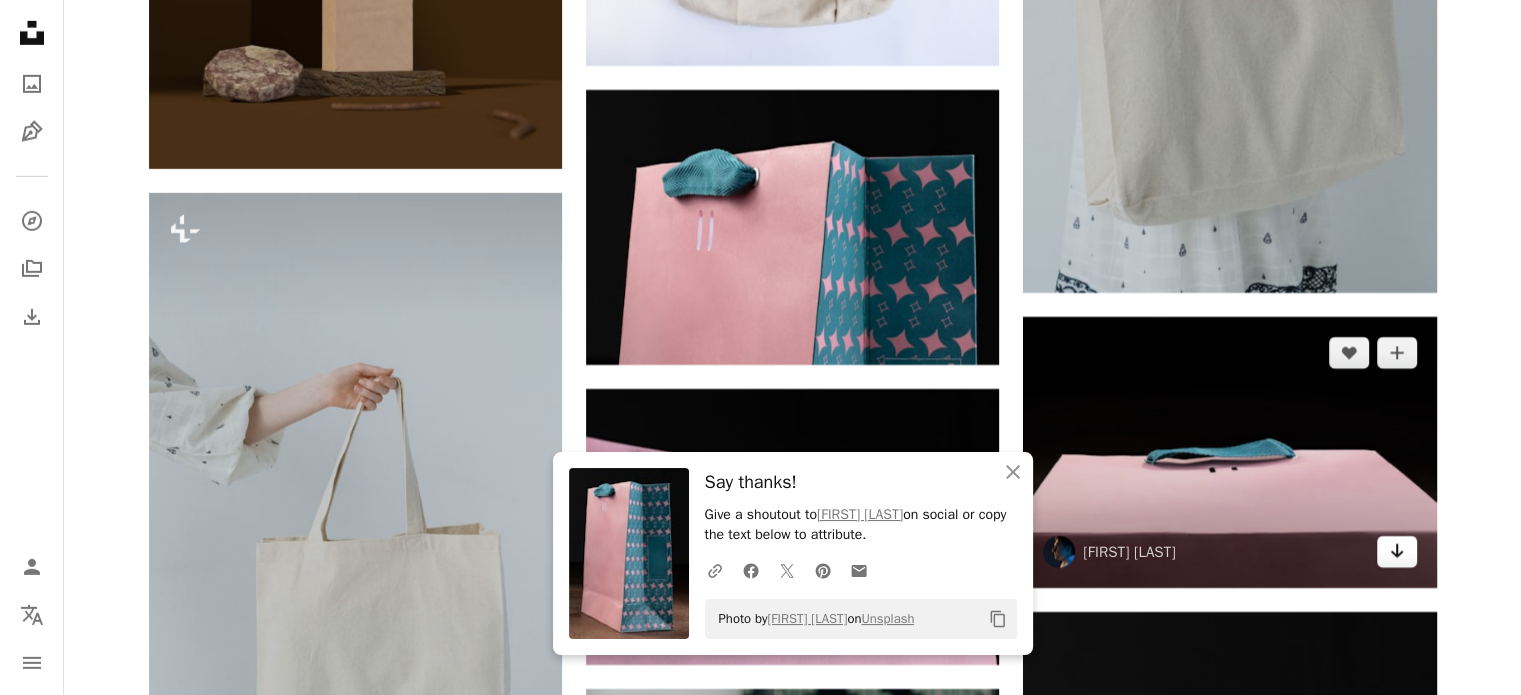 click on "Arrow pointing down" 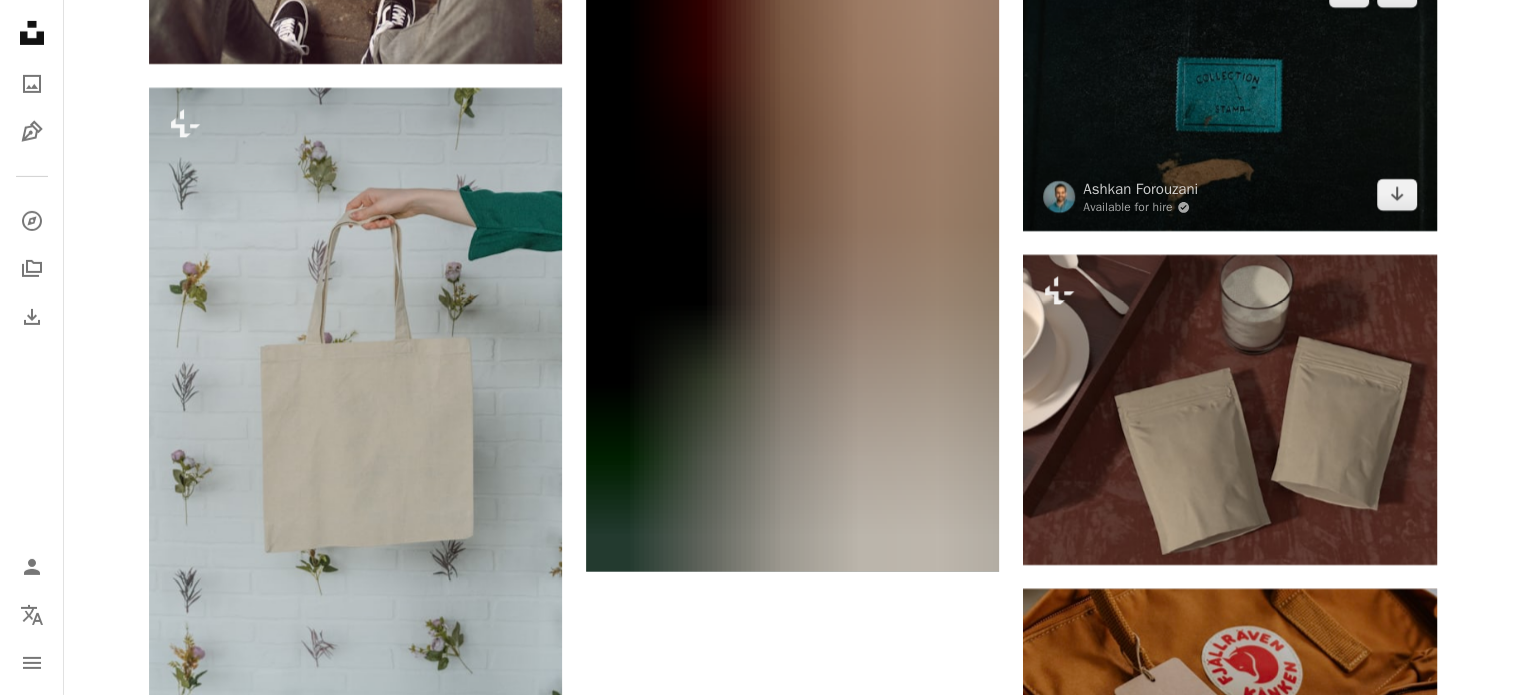 scroll, scrollTop: 22085, scrollLeft: 0, axis: vertical 